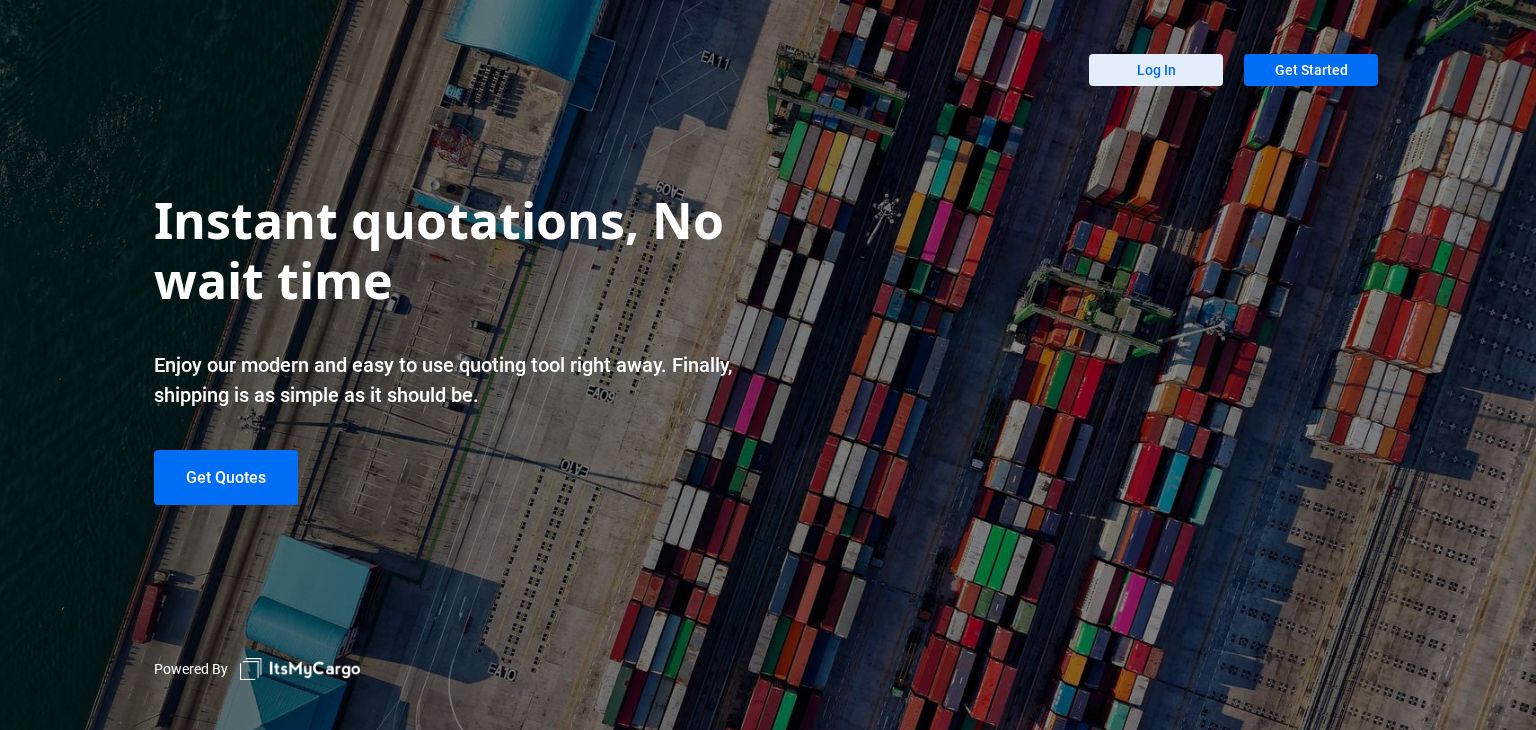 scroll, scrollTop: 0, scrollLeft: 0, axis: both 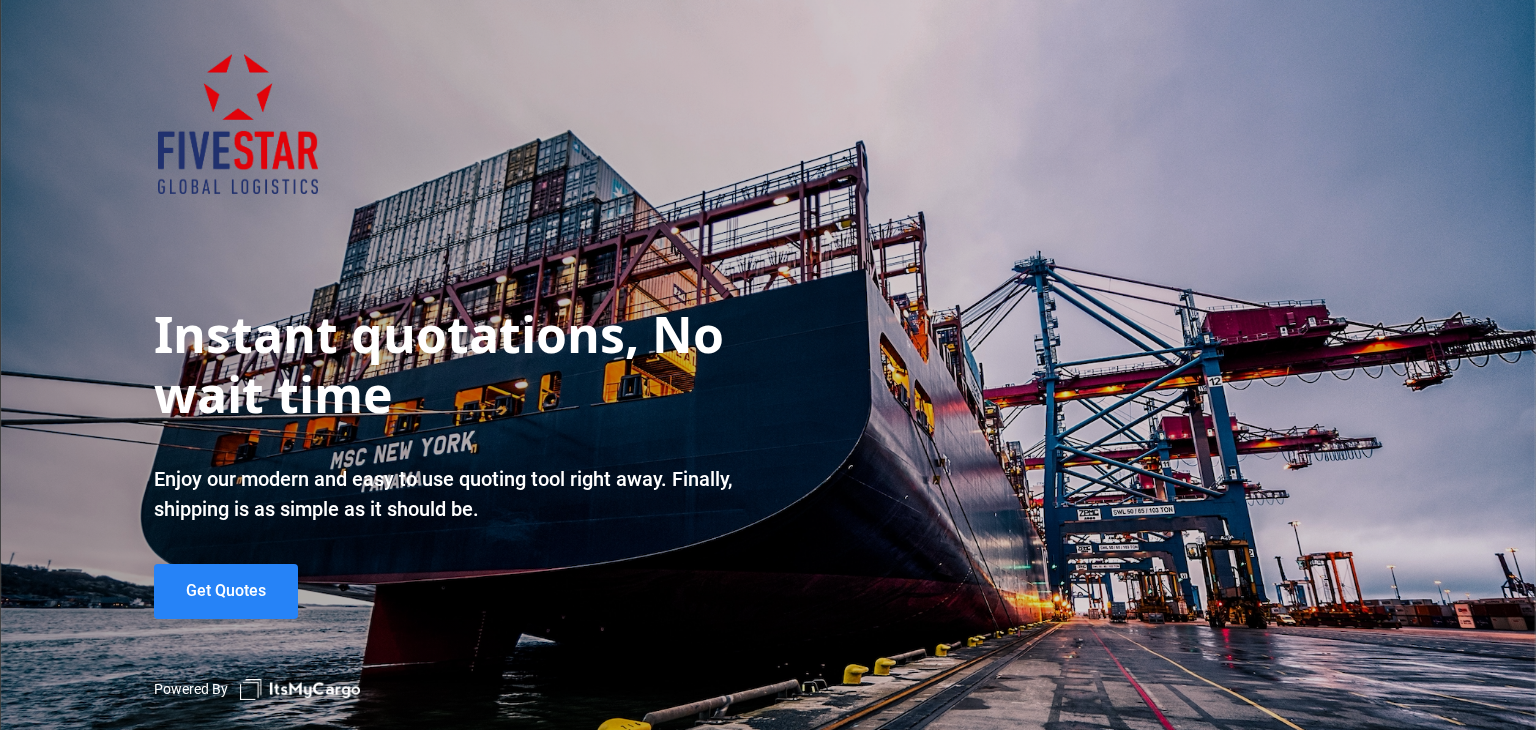 click on "Get Quotes" 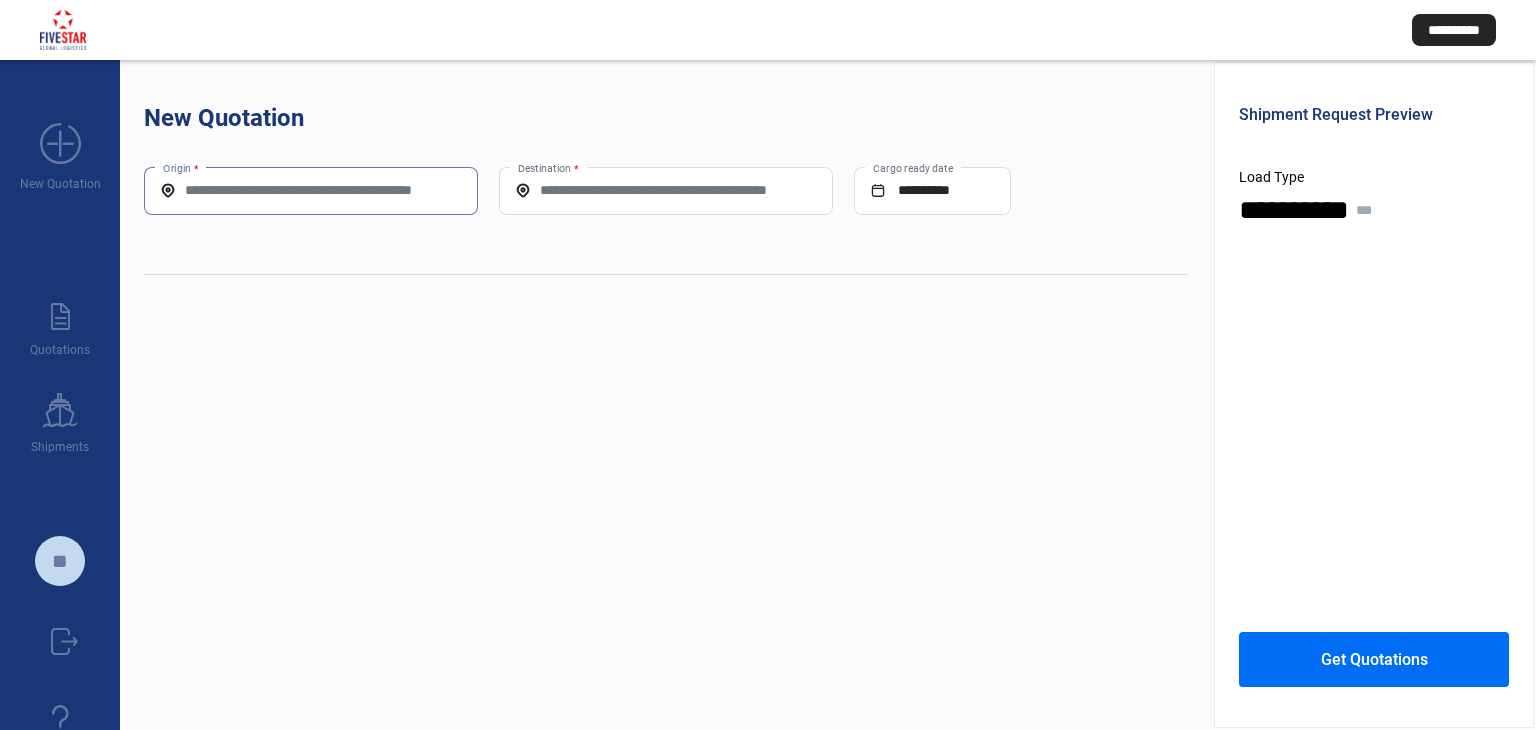 click on "Origin *" at bounding box center (311, 190) 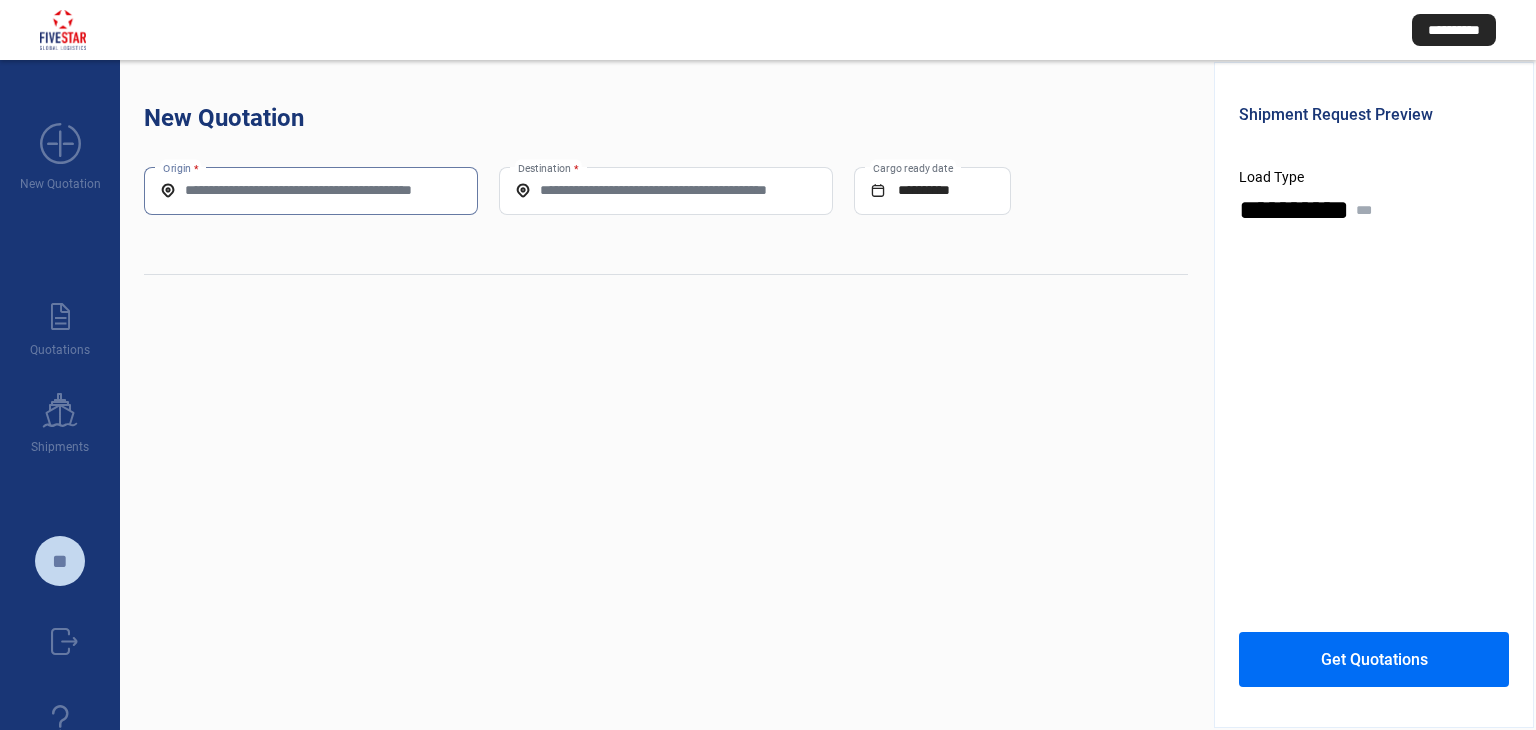 paste on "*****" 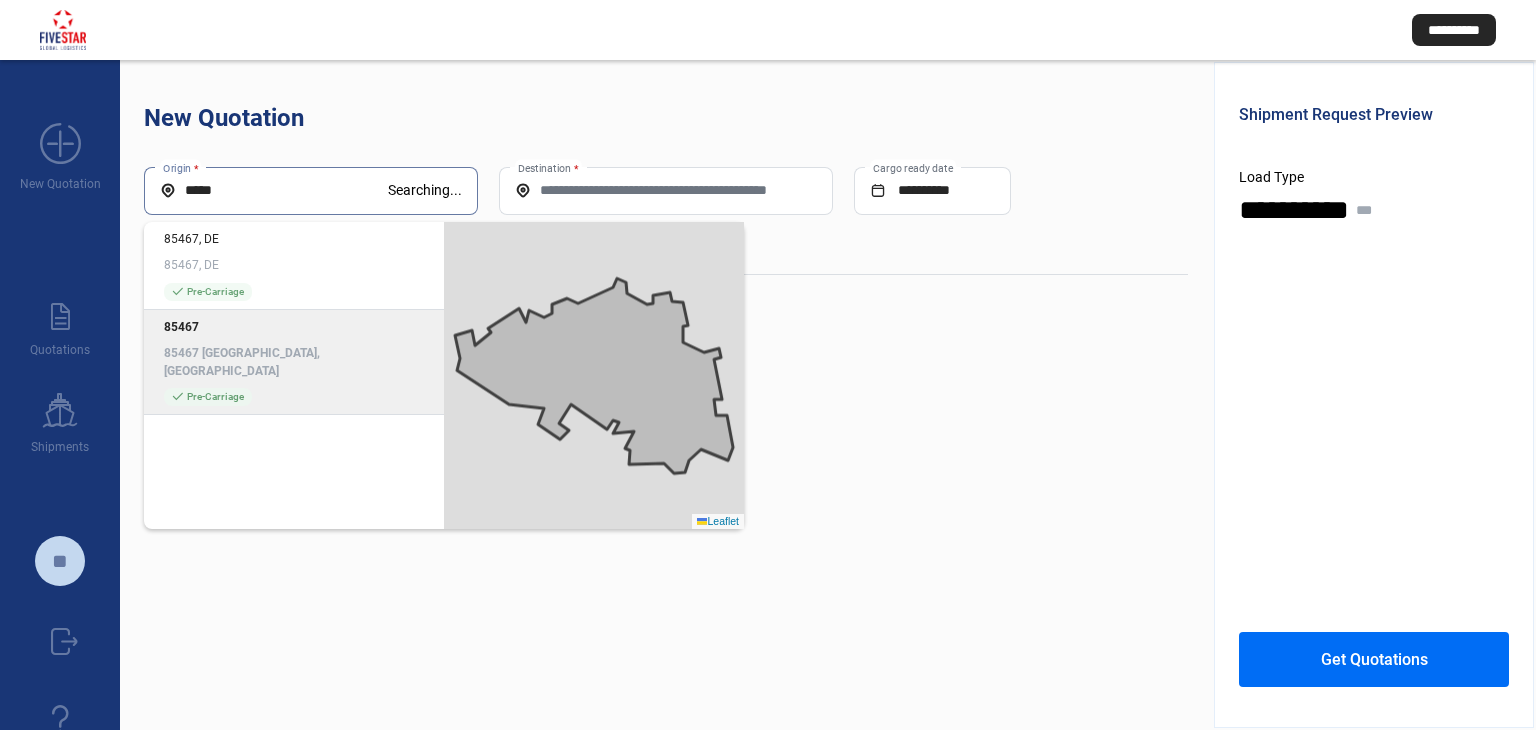 click on "85467" 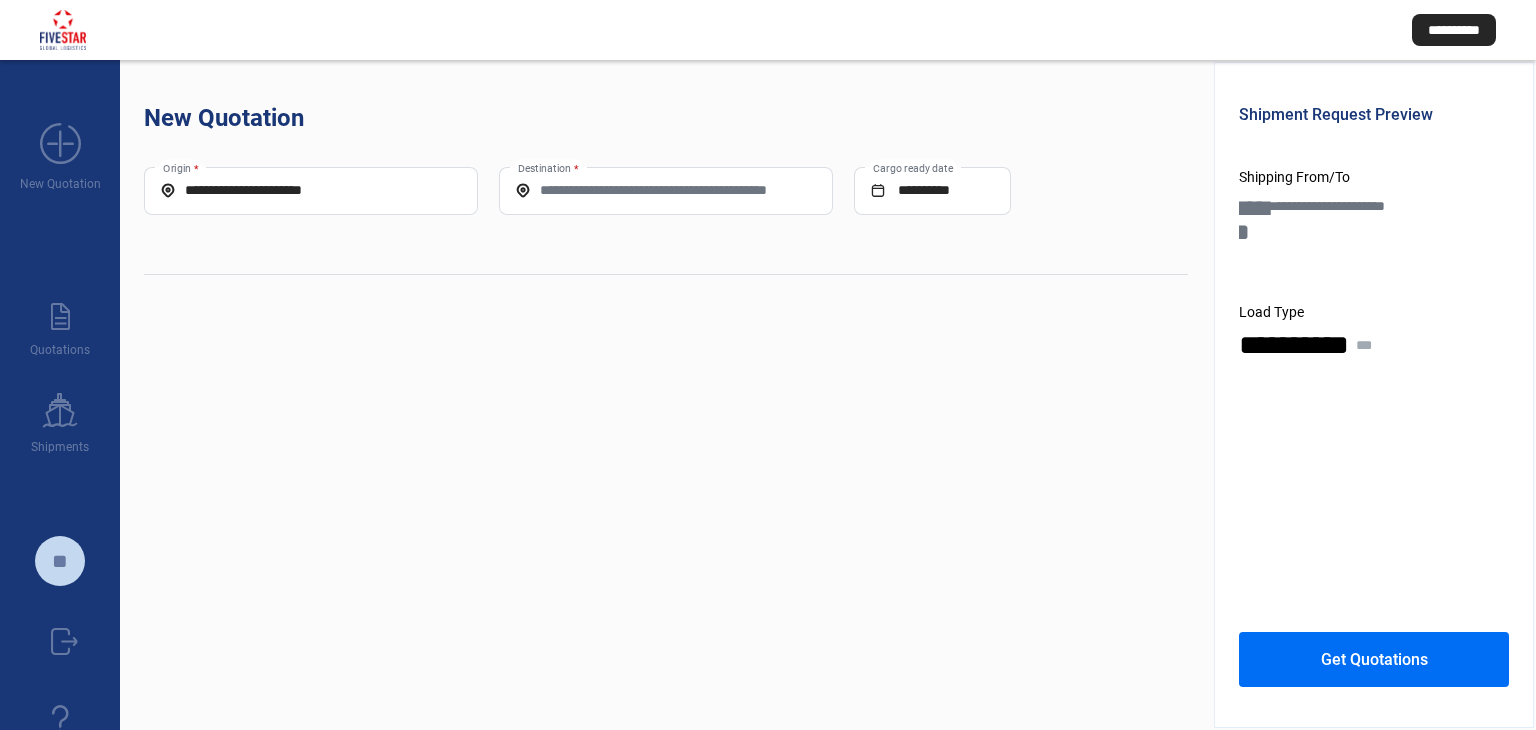 click on "Destination *" 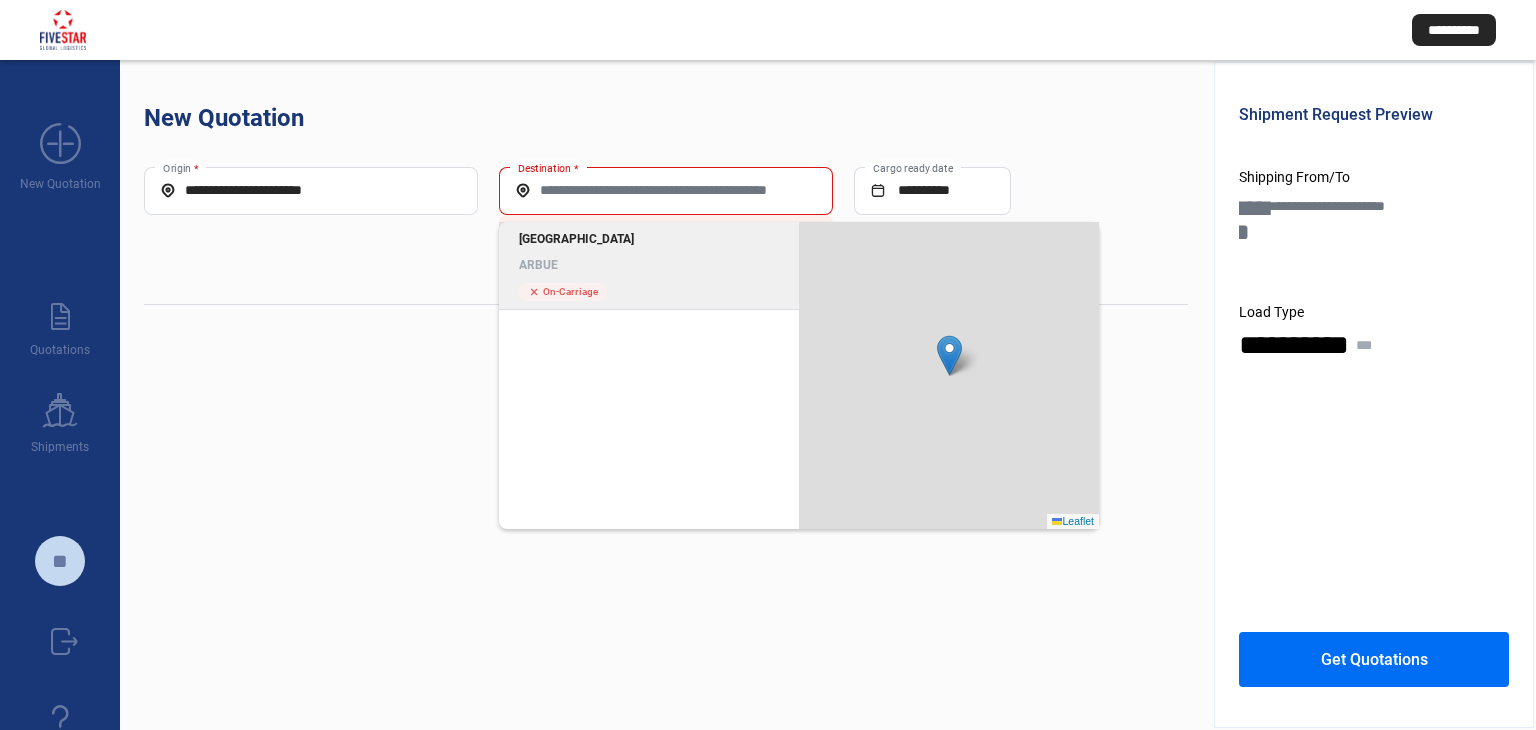 click on "[GEOGRAPHIC_DATA]" 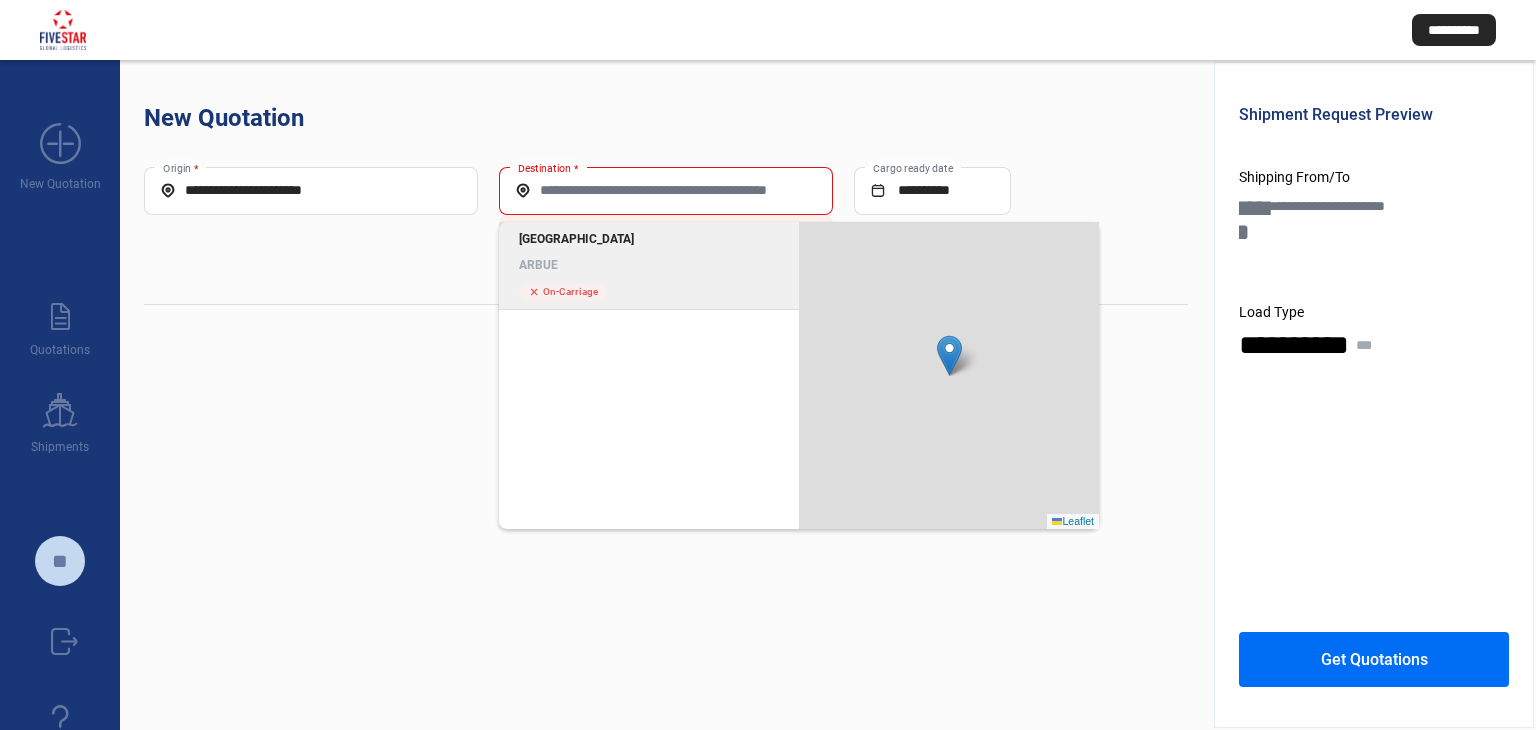 type on "*****" 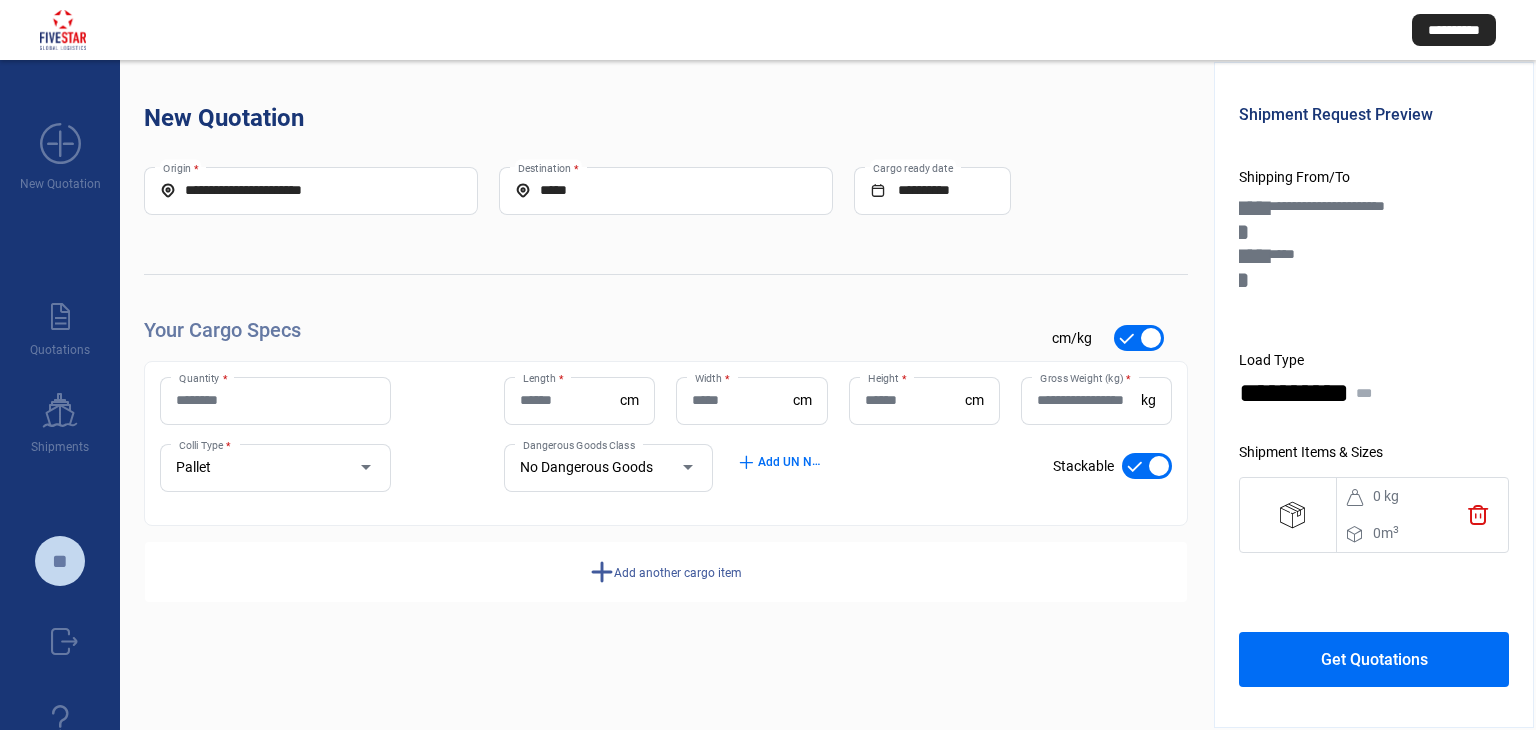 click on "Quantity *" 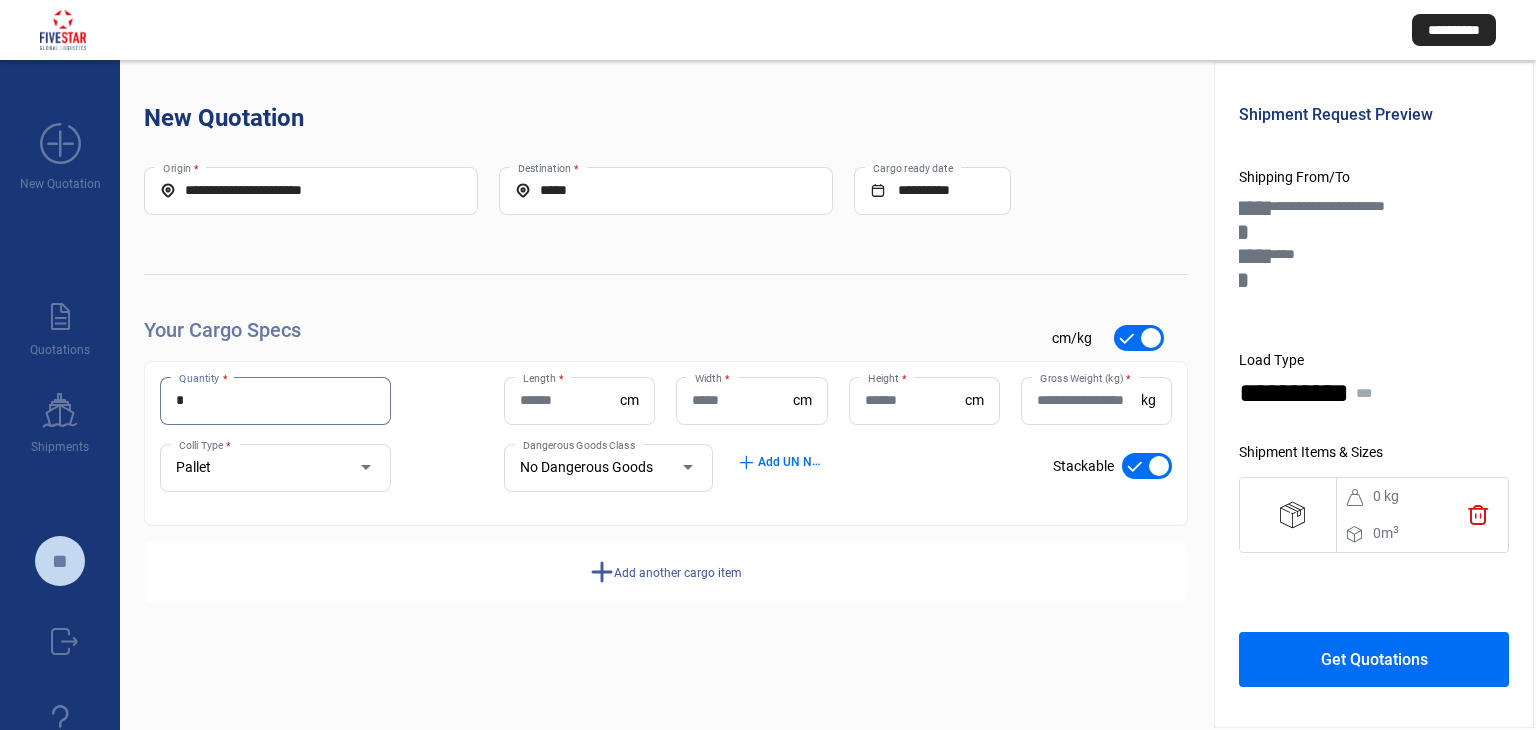 type on "*" 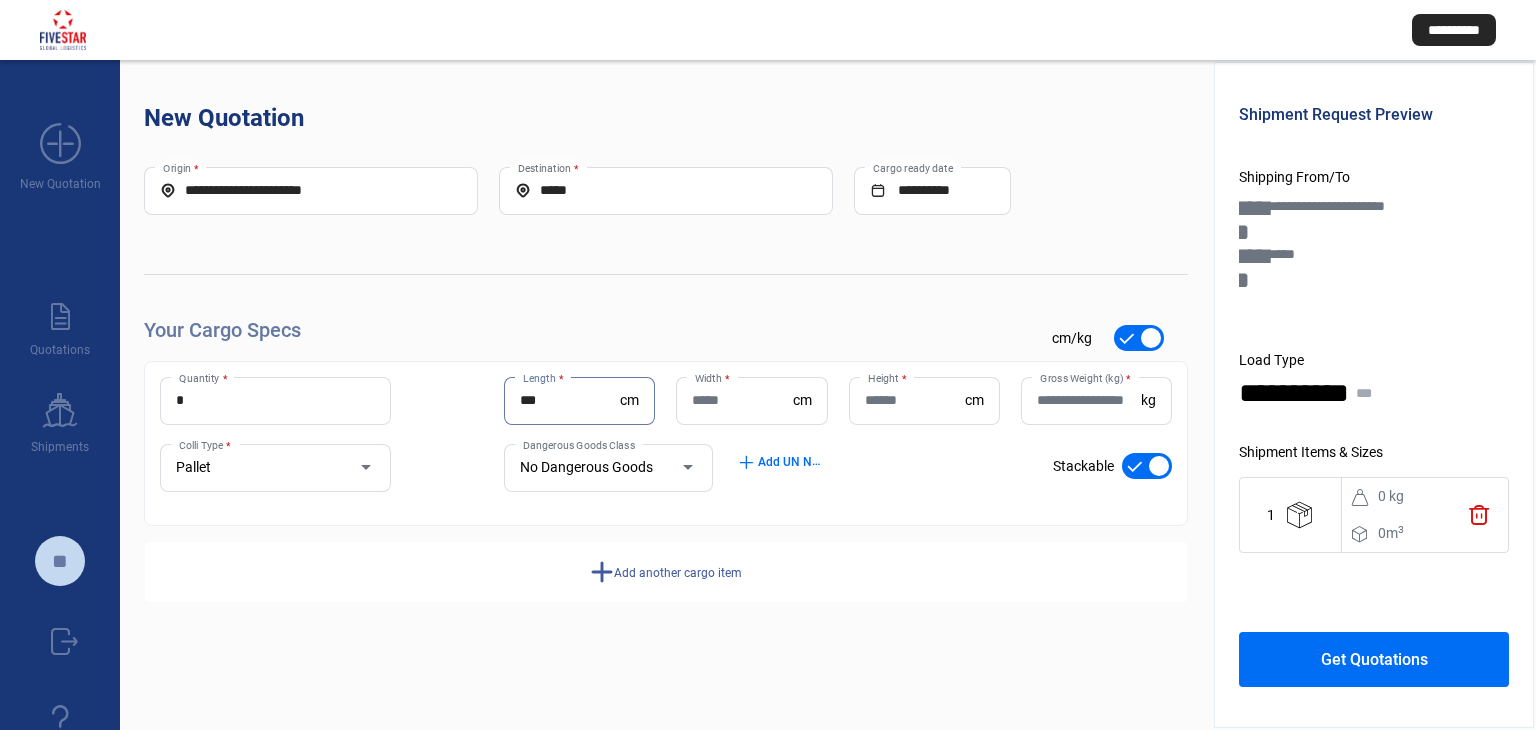 type on "***" 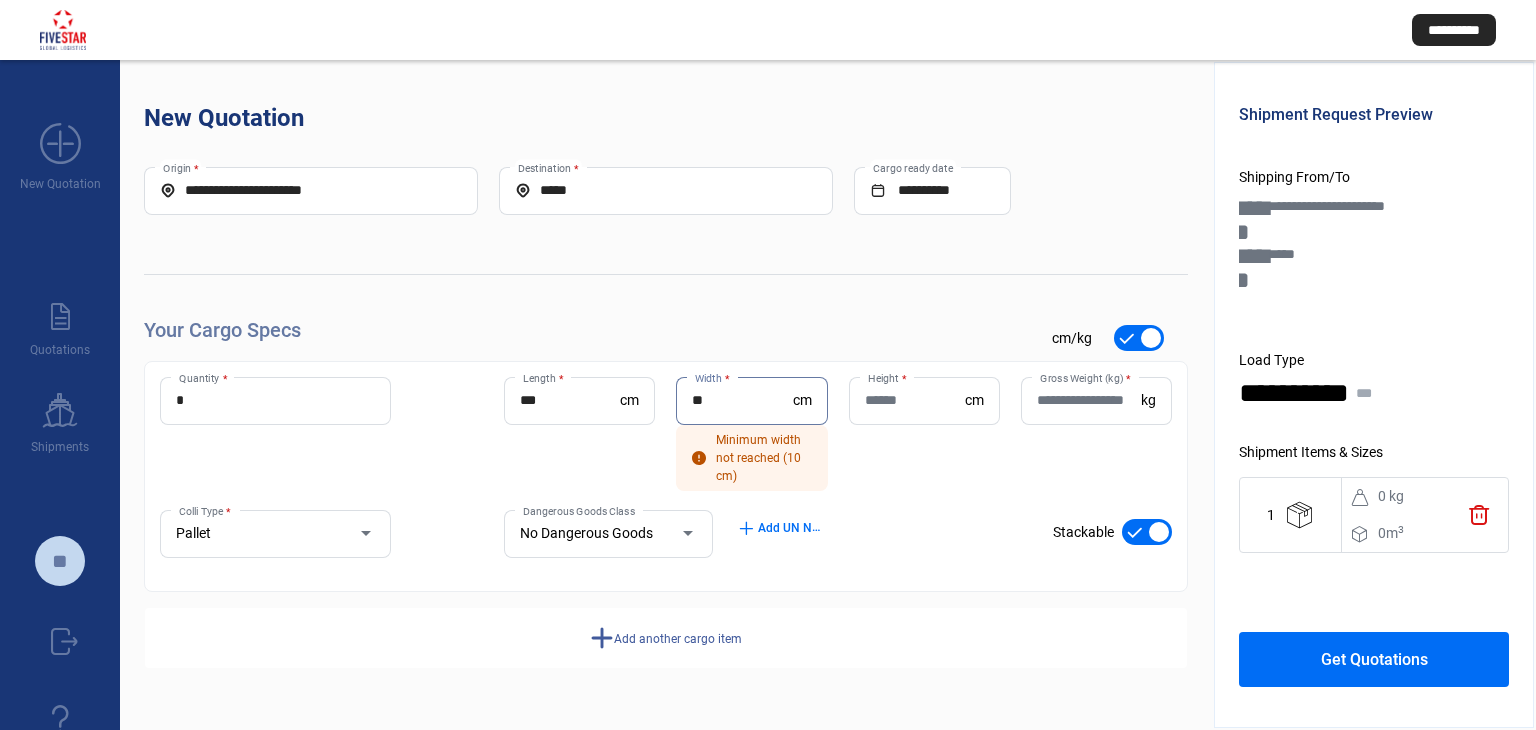 type on "**" 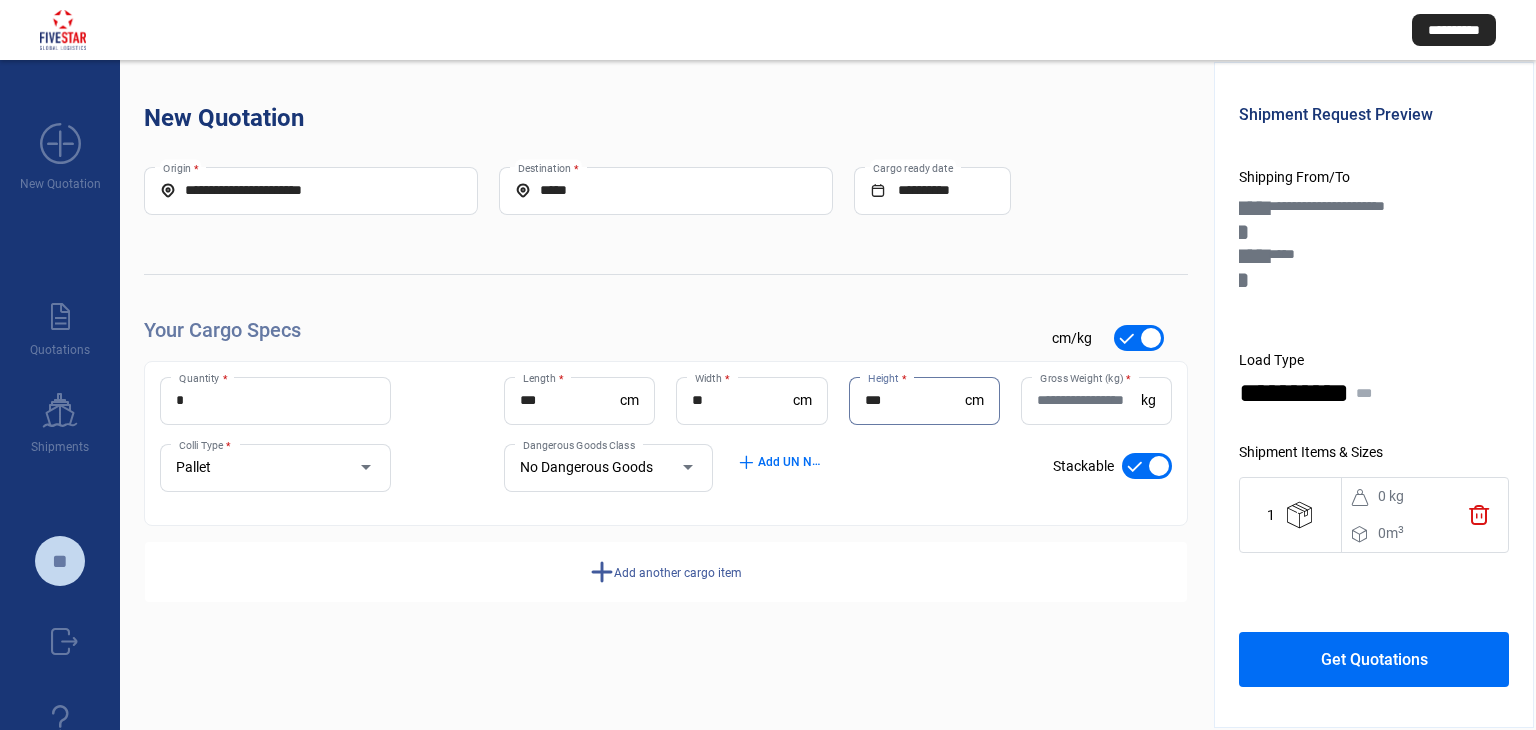 type on "***" 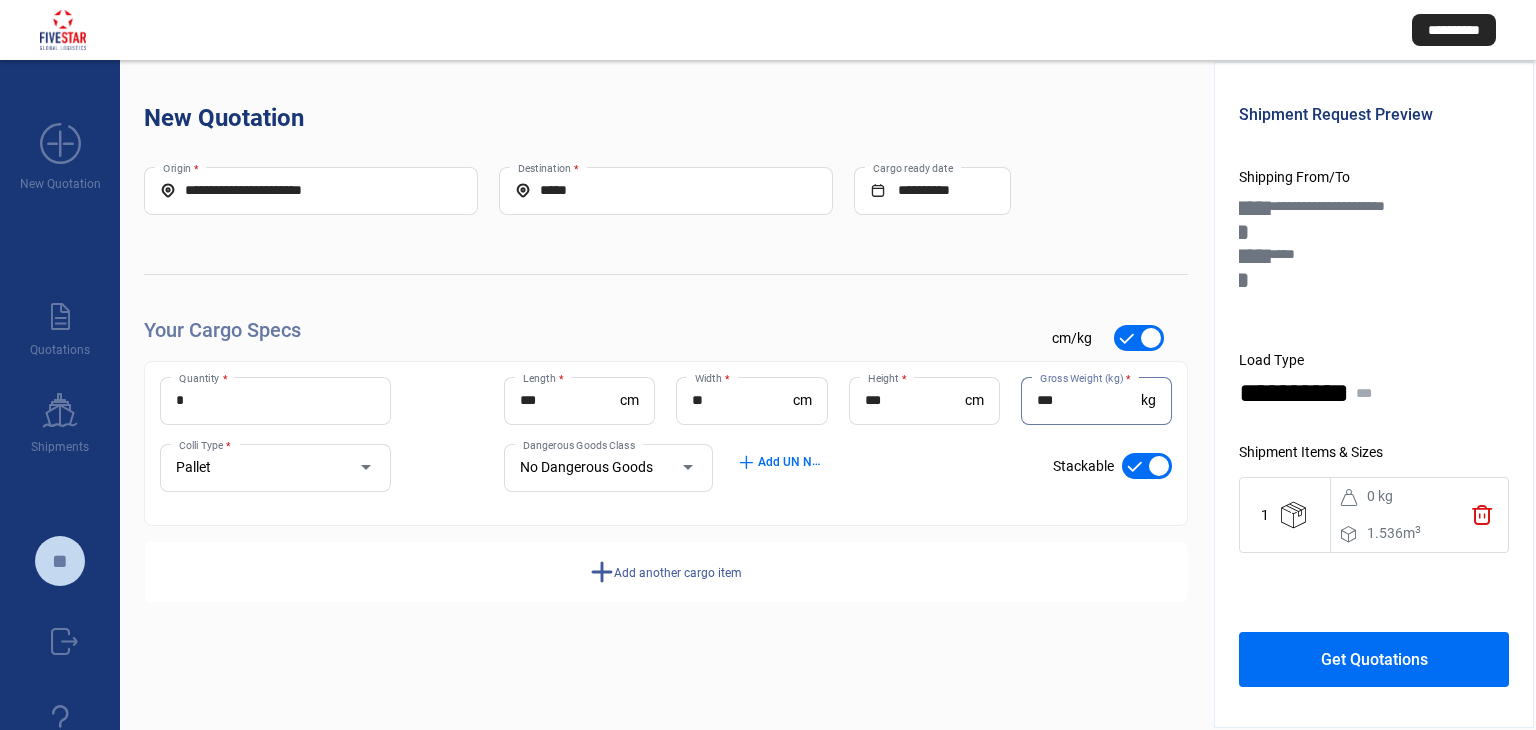 type on "***" 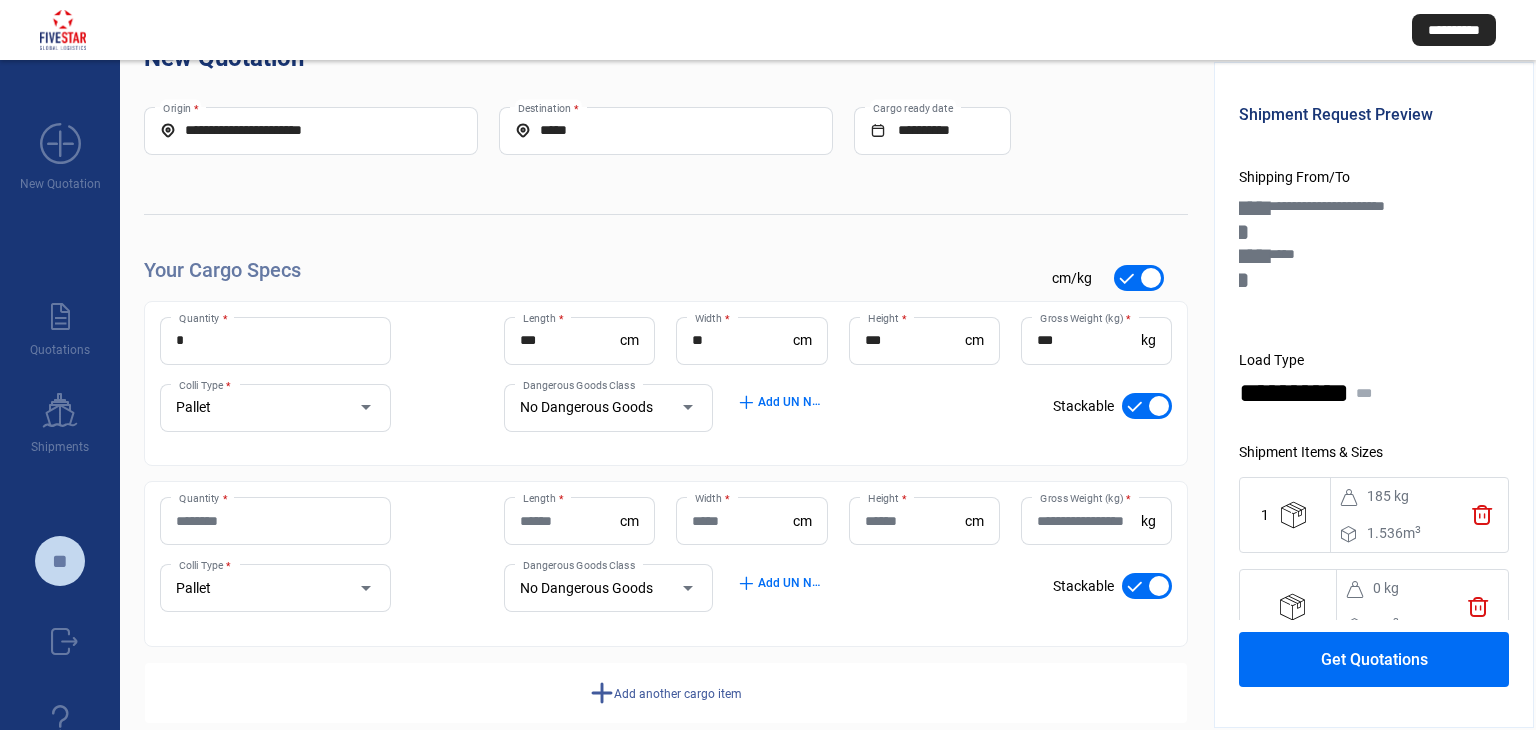 scroll, scrollTop: 93, scrollLeft: 0, axis: vertical 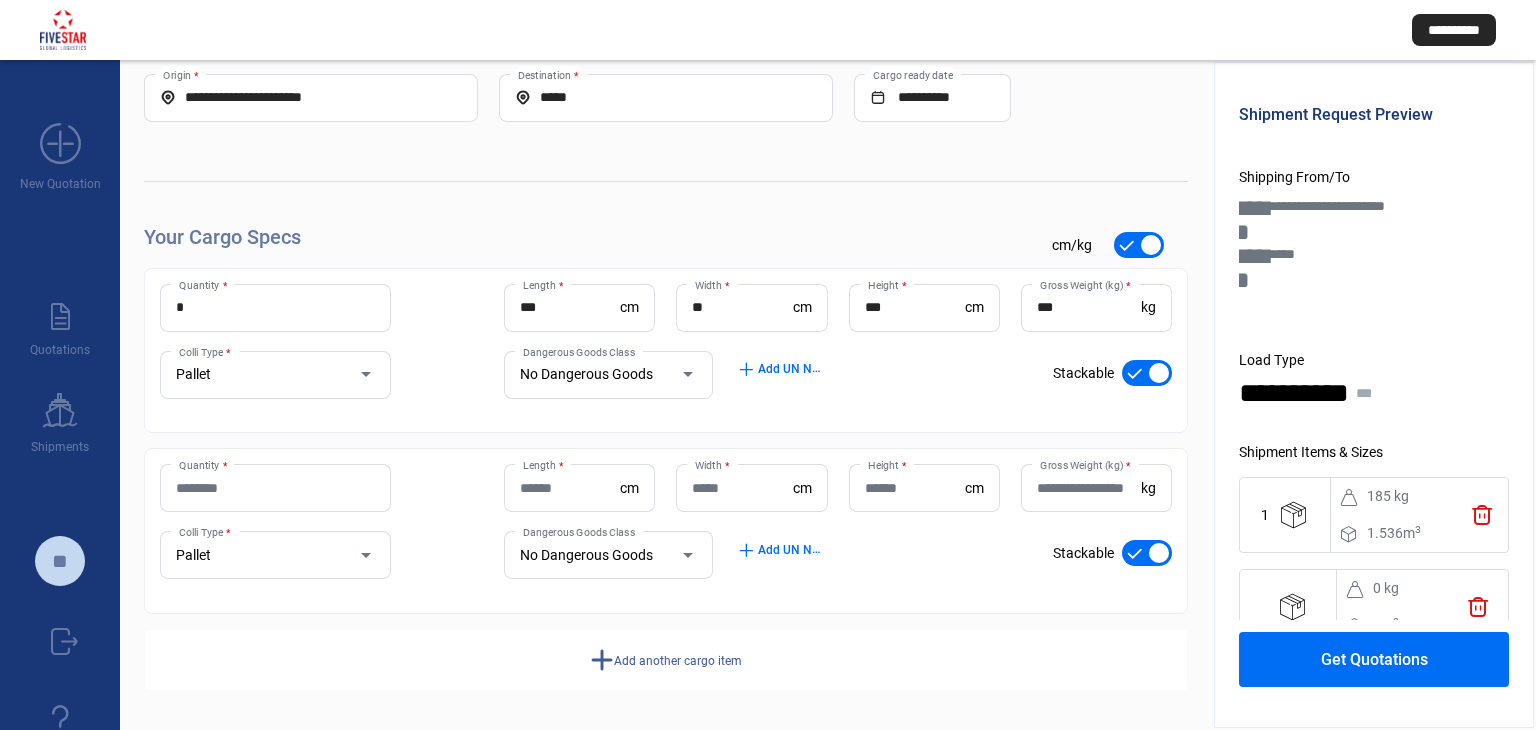 click on "Quantity *" at bounding box center (275, 488) 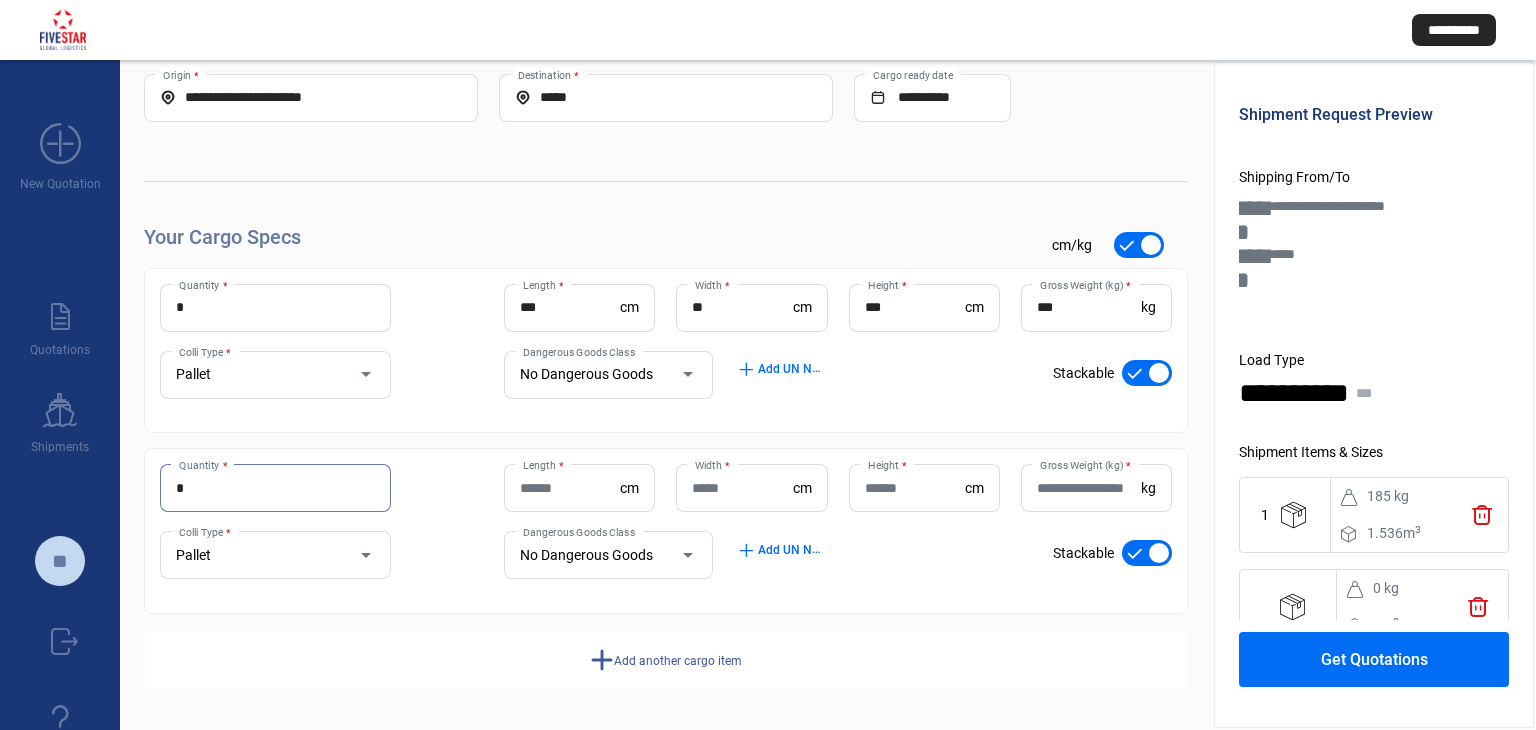 type on "*" 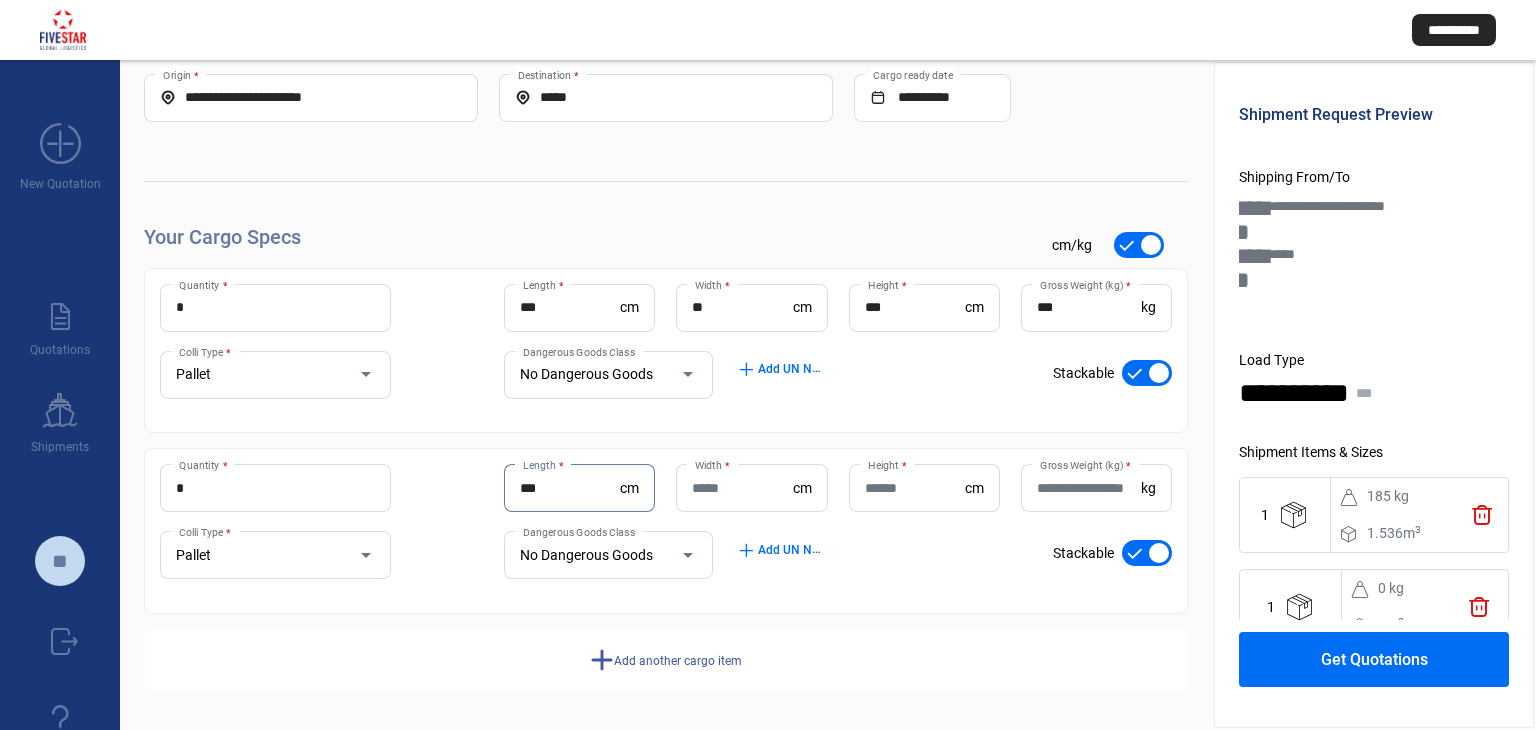 type on "***" 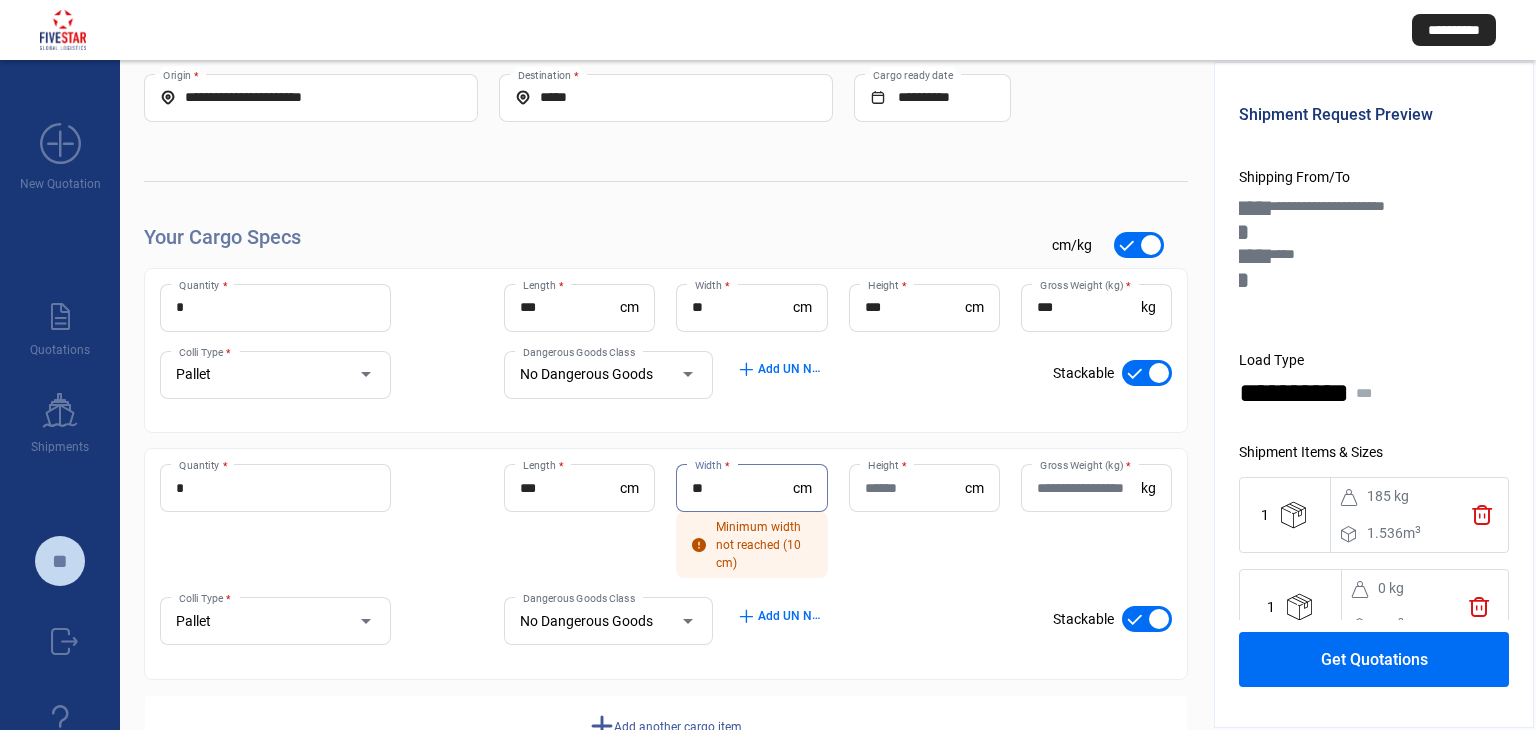 type on "**" 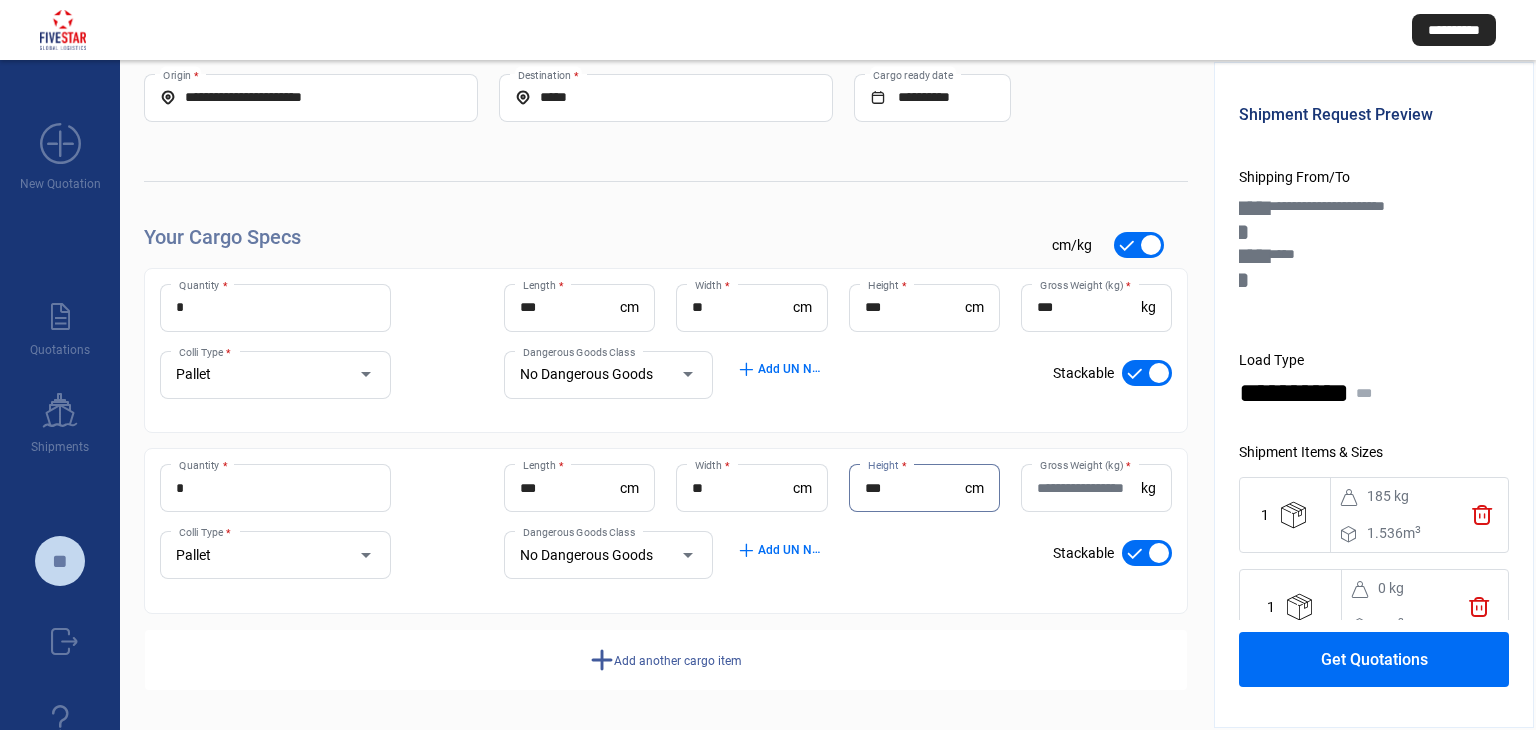 type on "***" 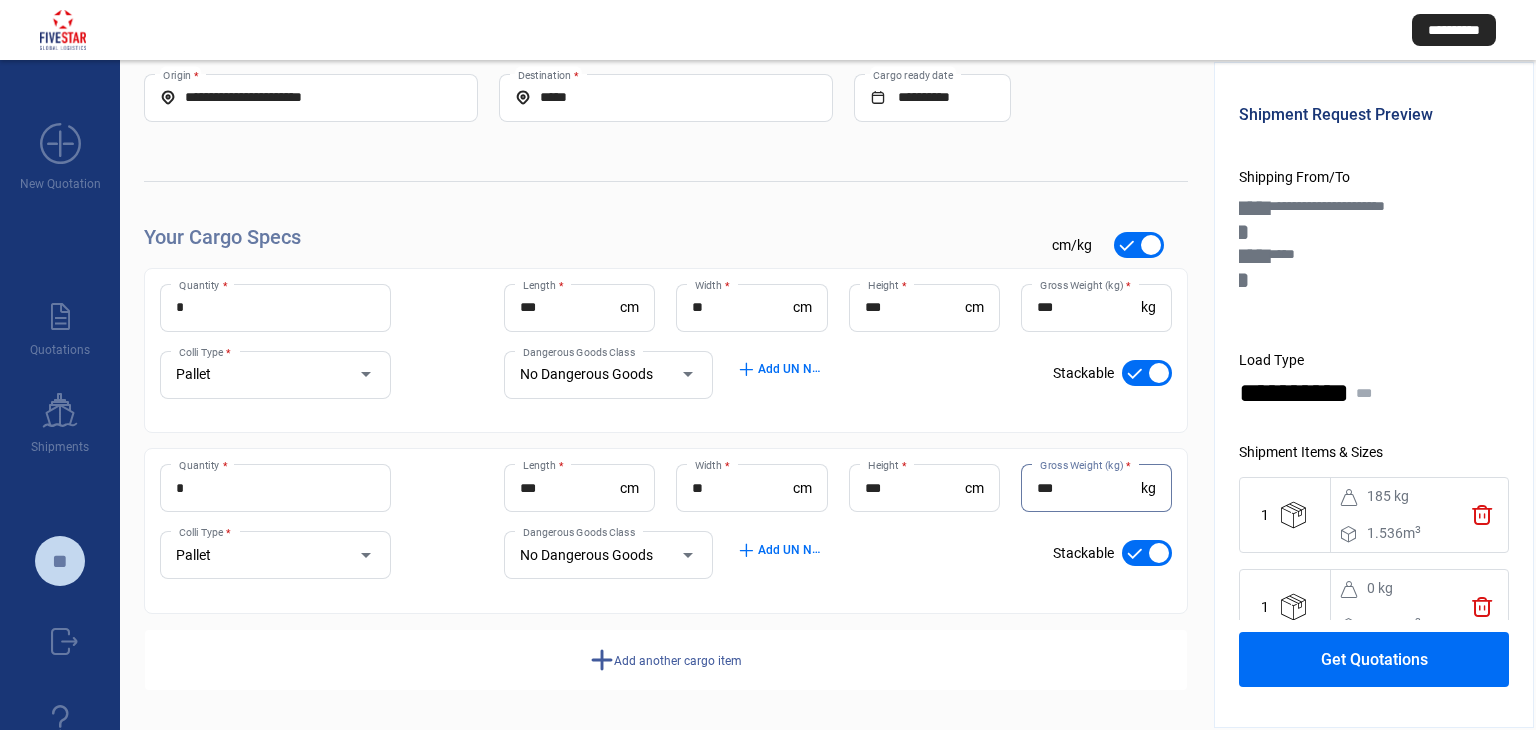 type on "***" 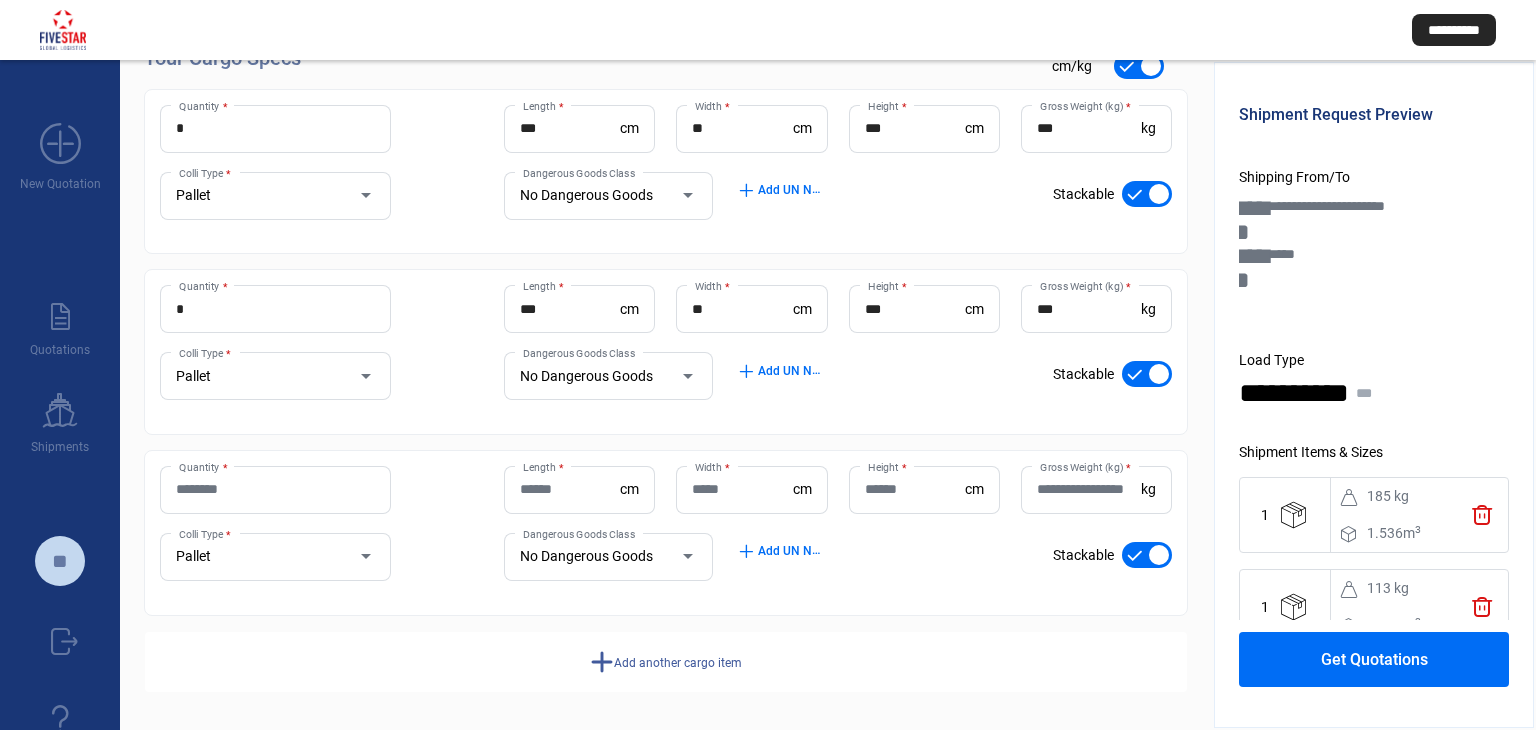 scroll, scrollTop: 273, scrollLeft: 0, axis: vertical 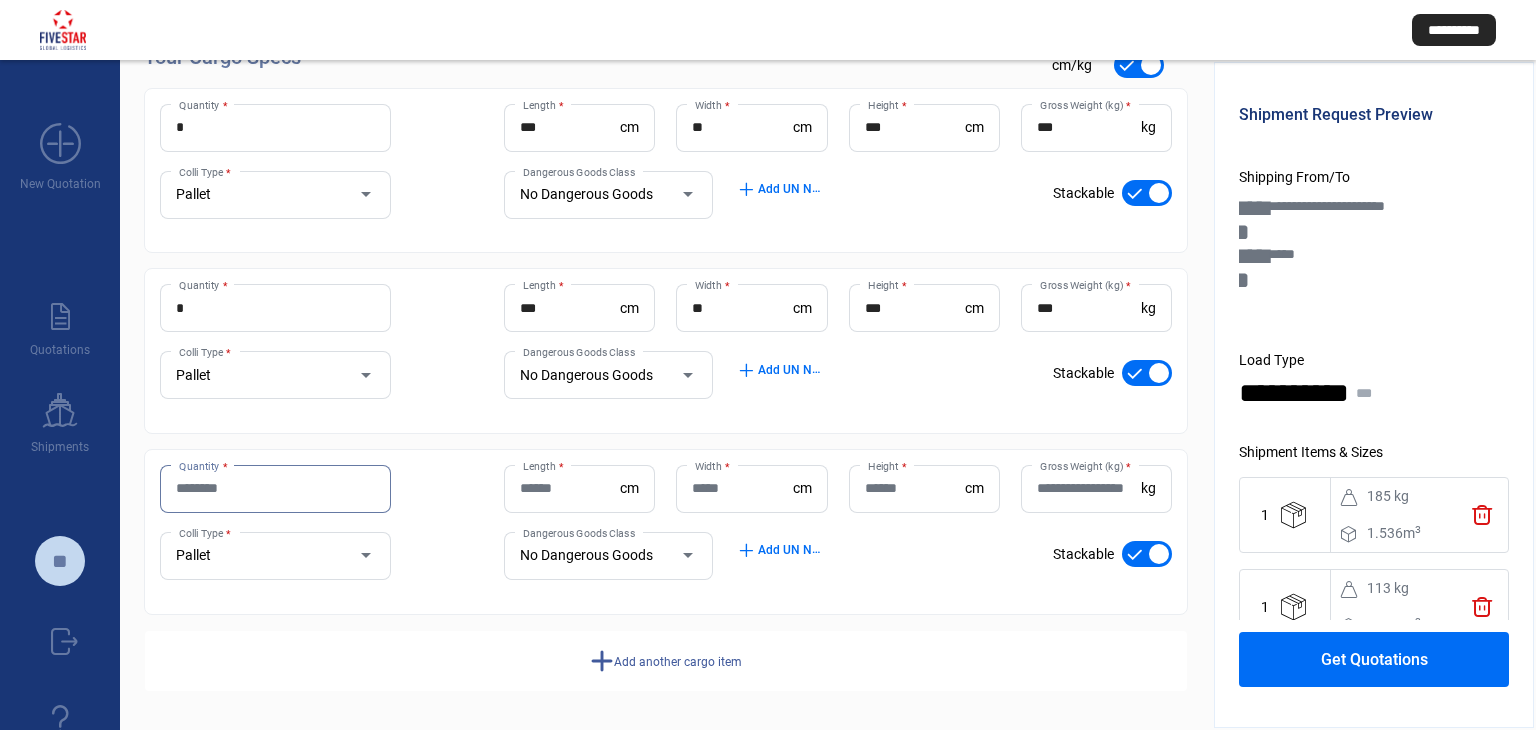 click on "Quantity *" at bounding box center (275, 488) 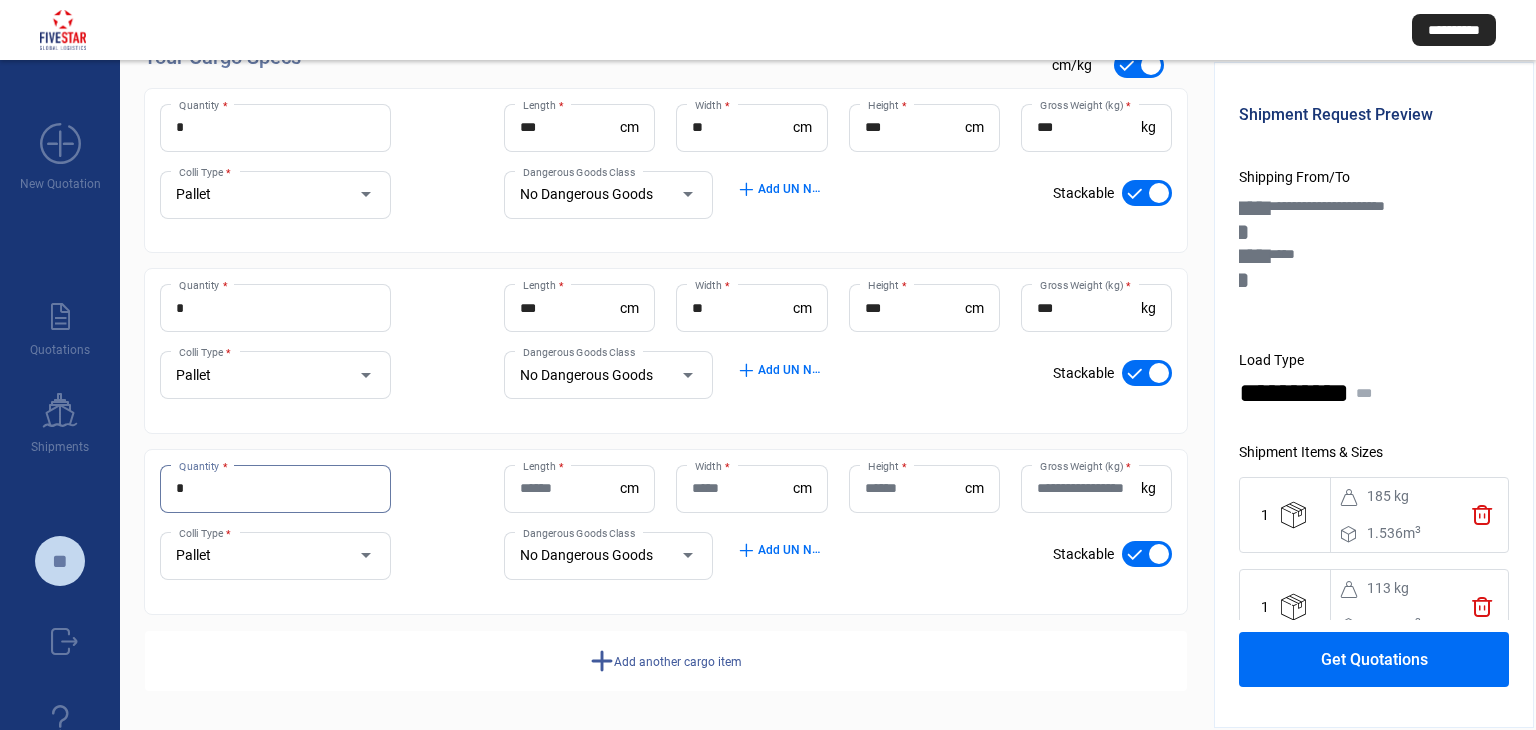 type on "*" 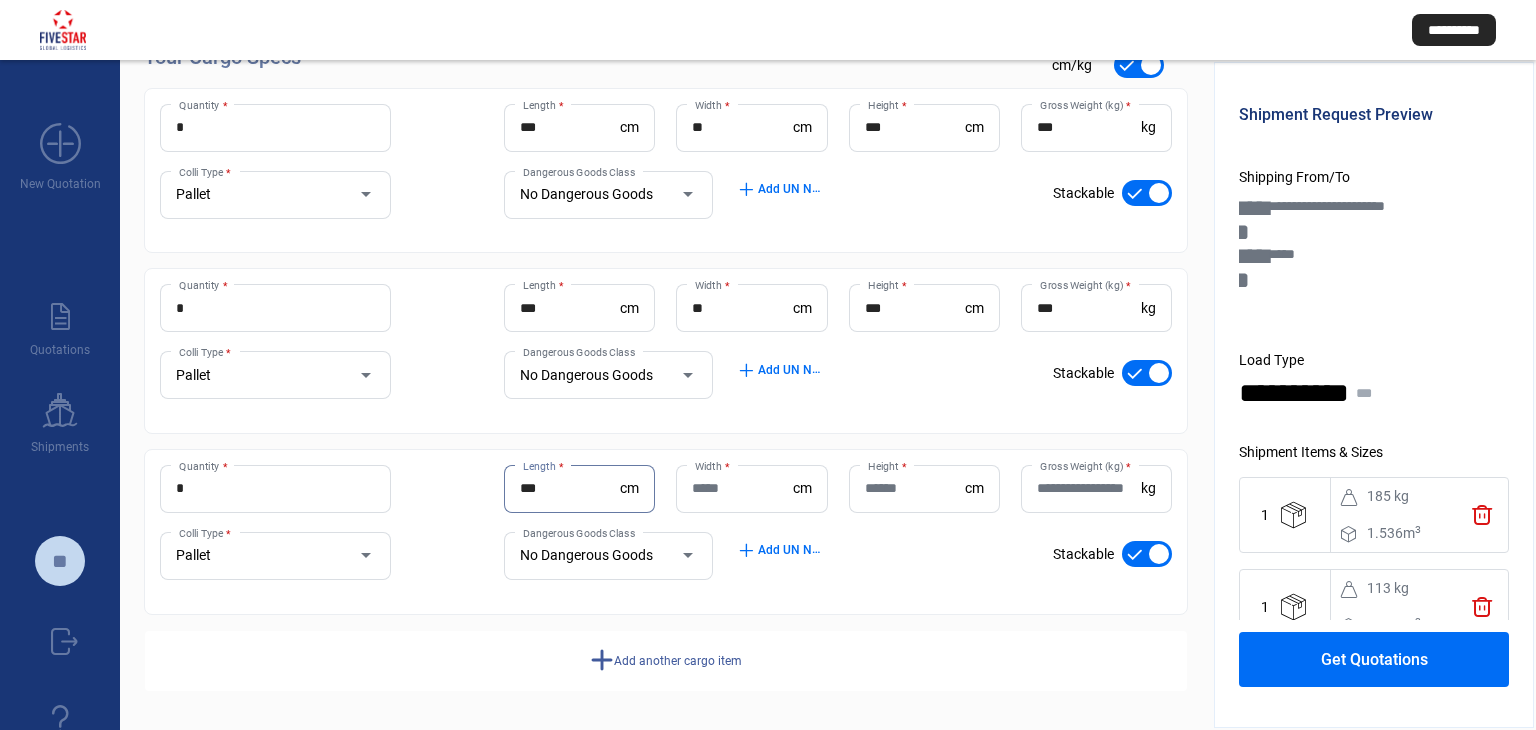 type on "***" 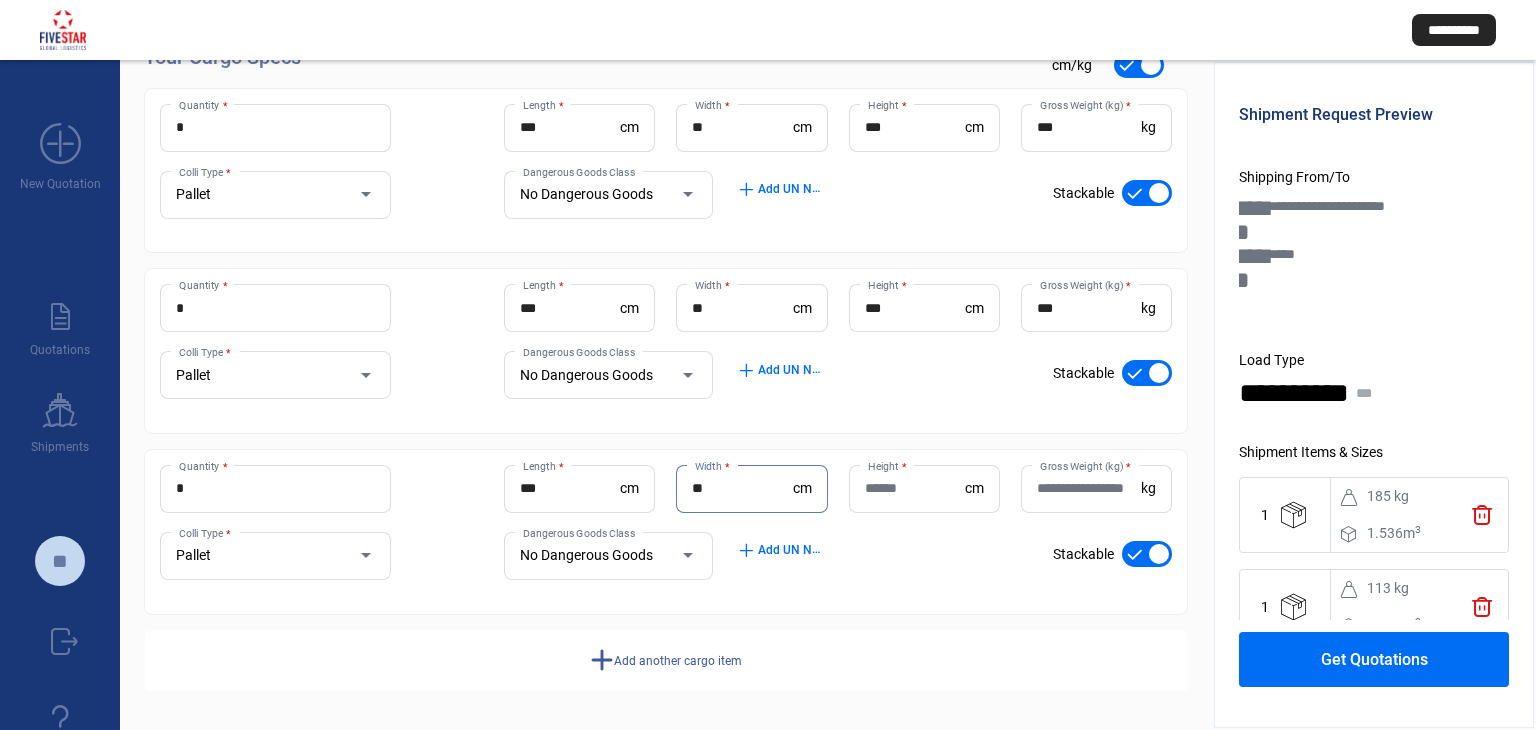 type on "**" 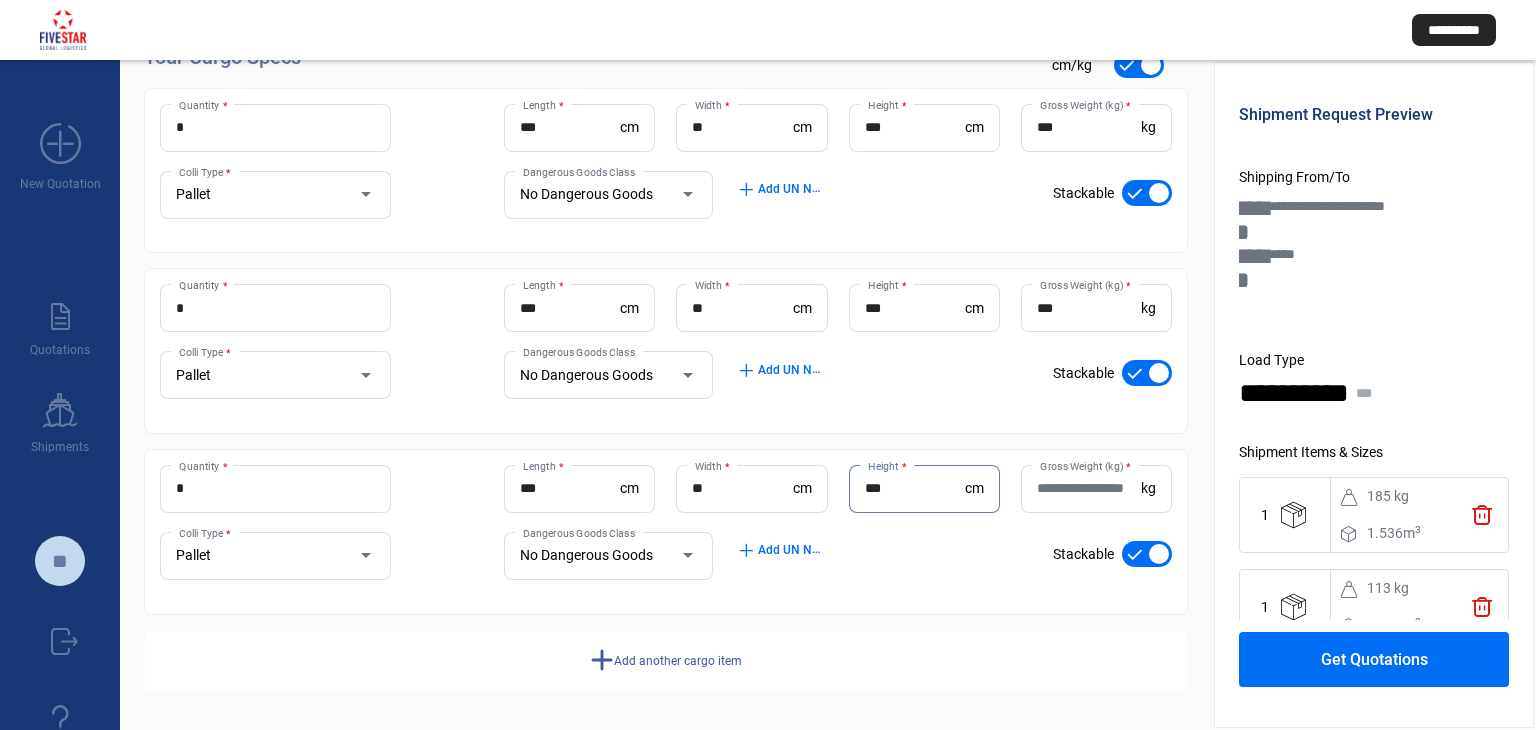type on "***" 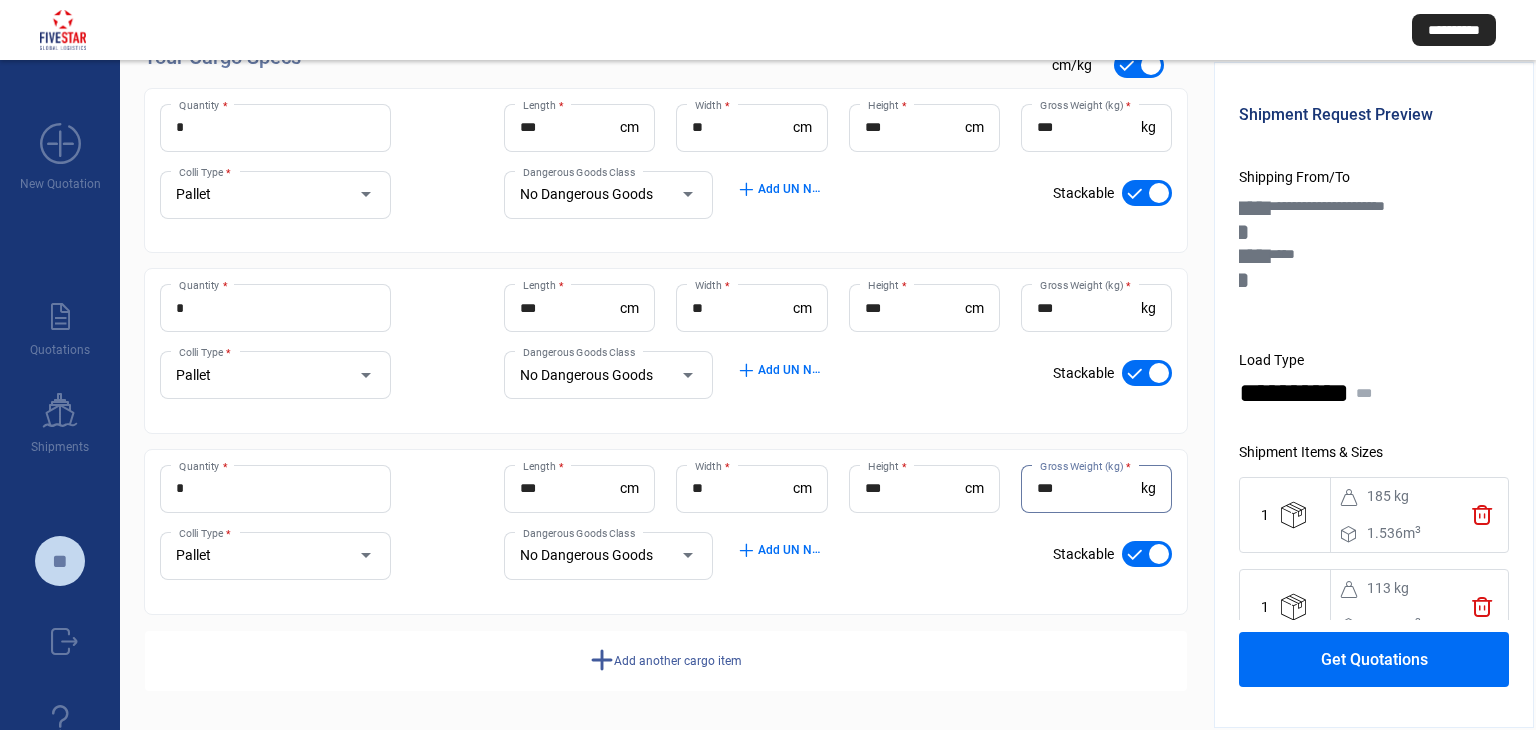 type on "***" 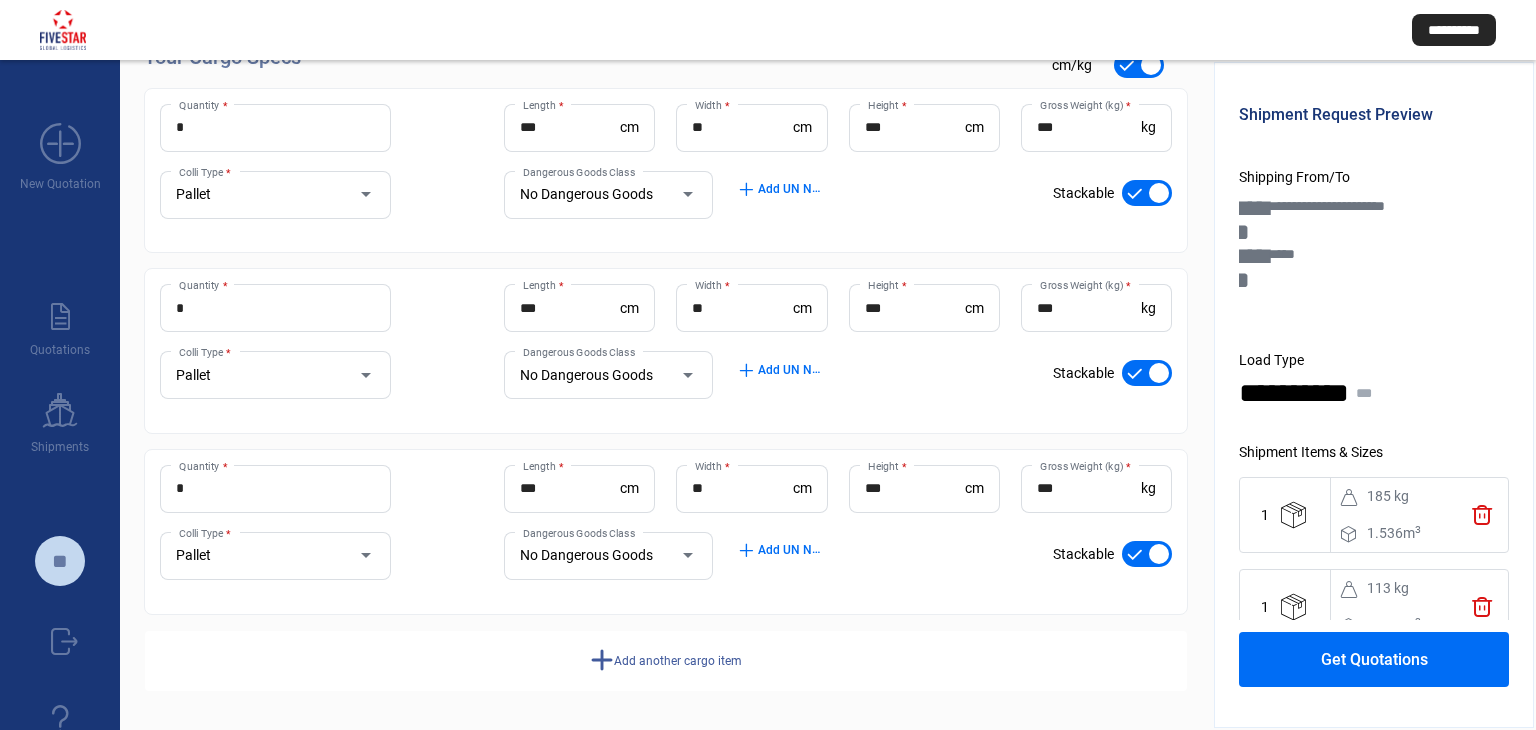 click on "add  Add another cargo item" 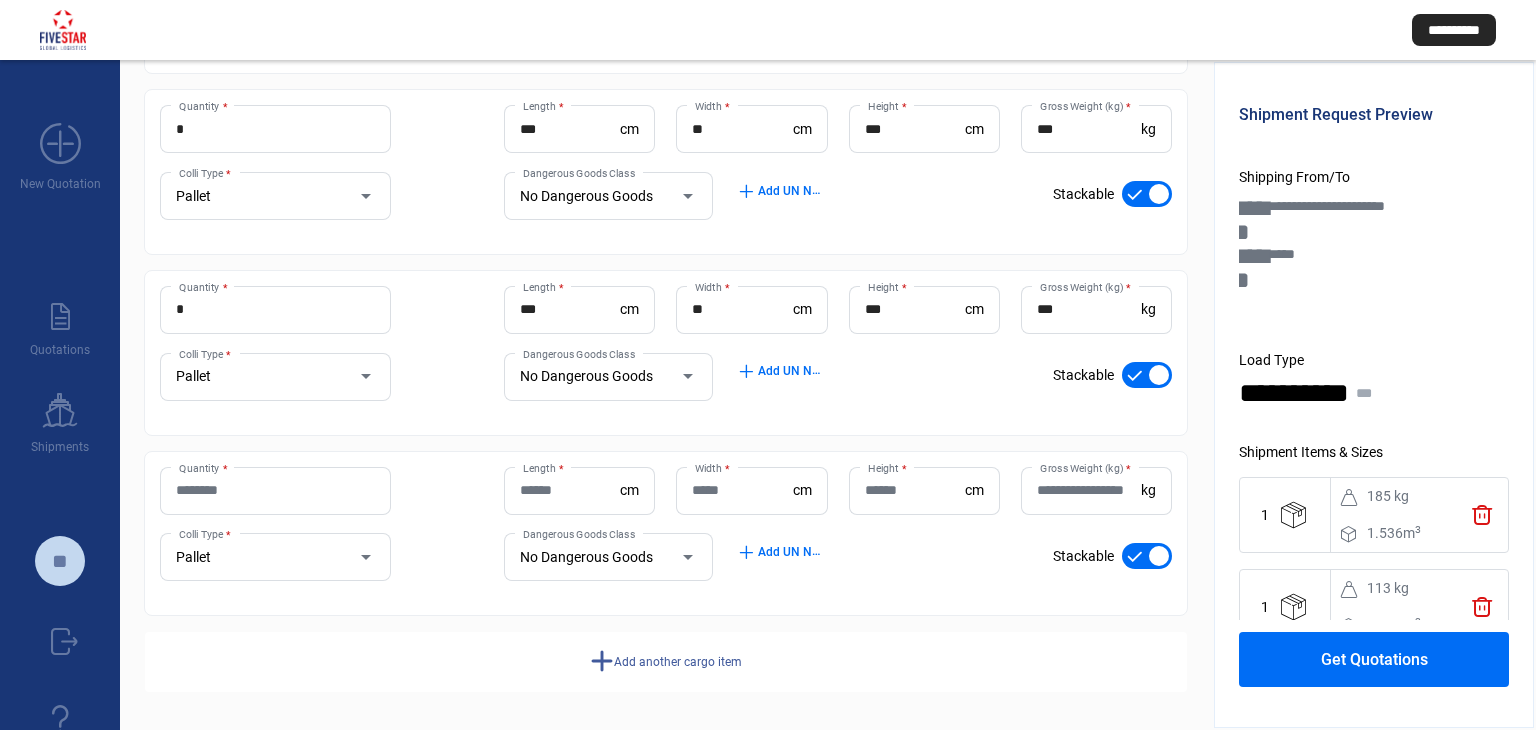 scroll, scrollTop: 454, scrollLeft: 0, axis: vertical 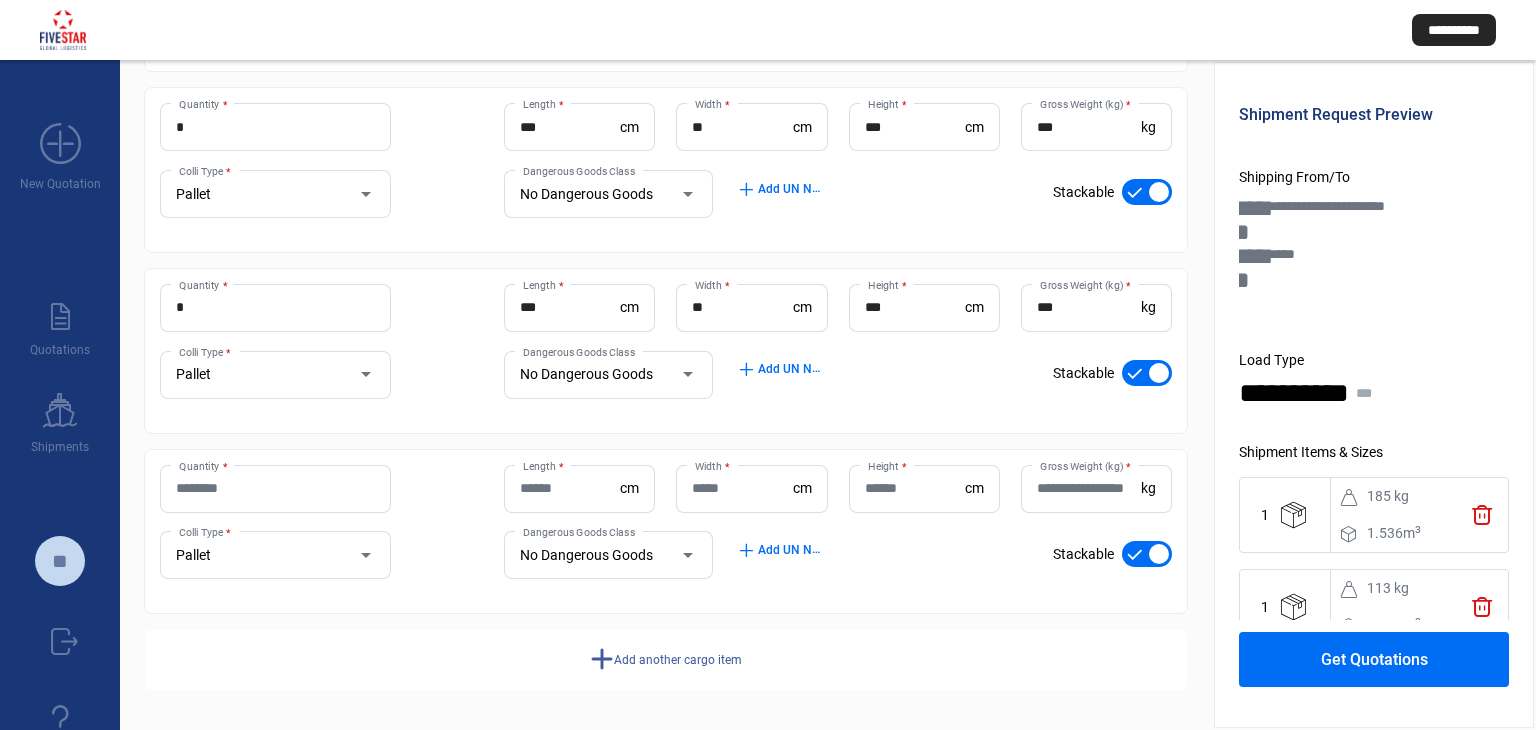 click on "Quantity *" at bounding box center (275, 488) 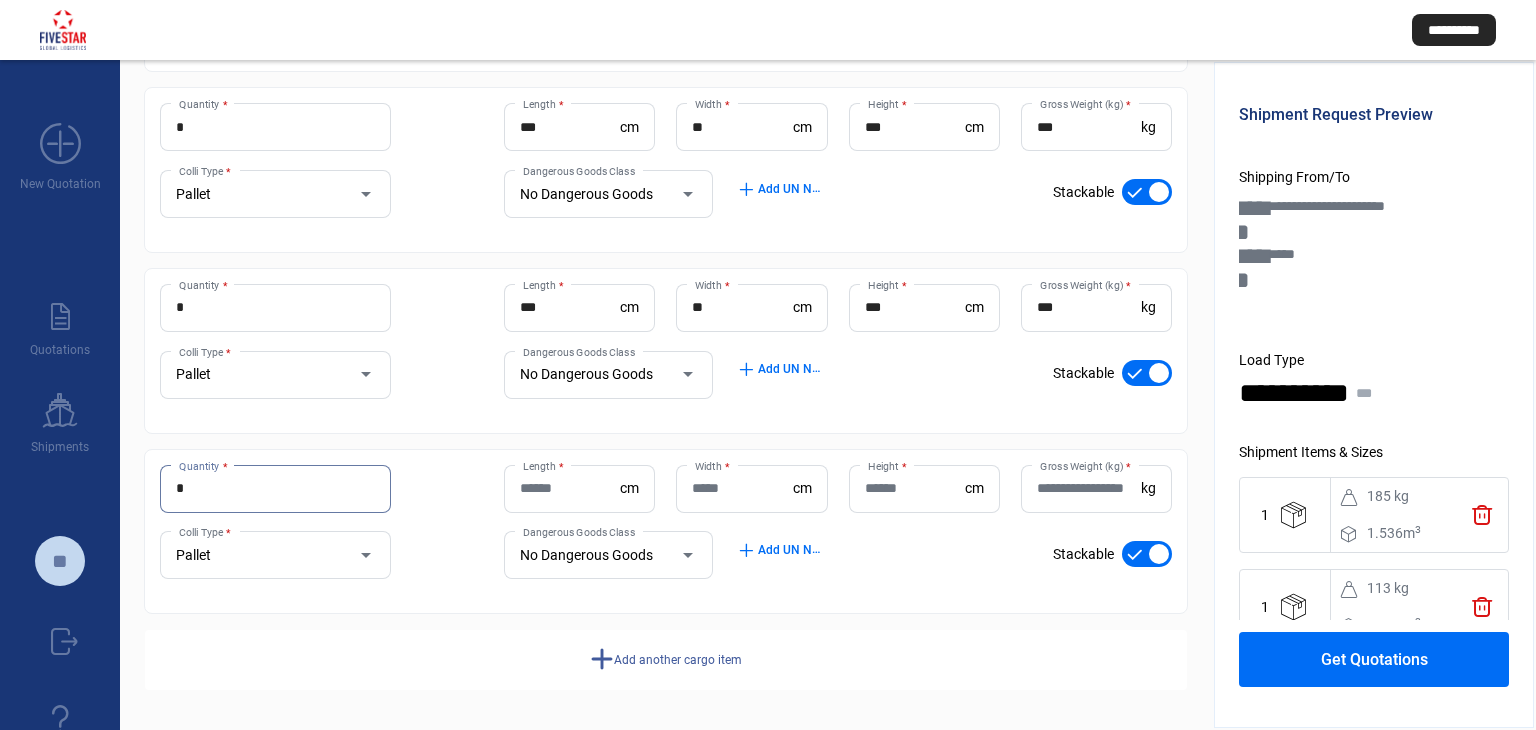 type on "*" 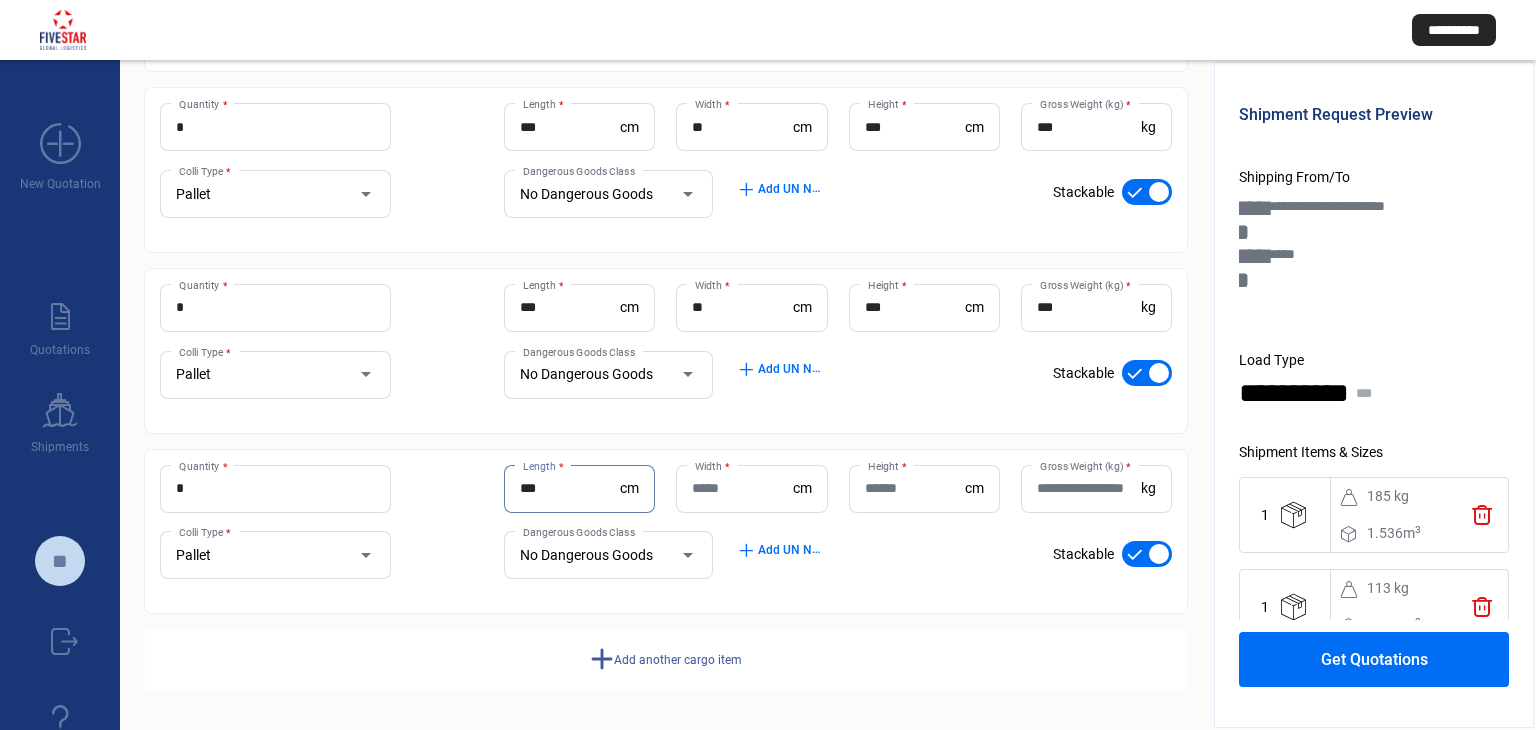 type on "***" 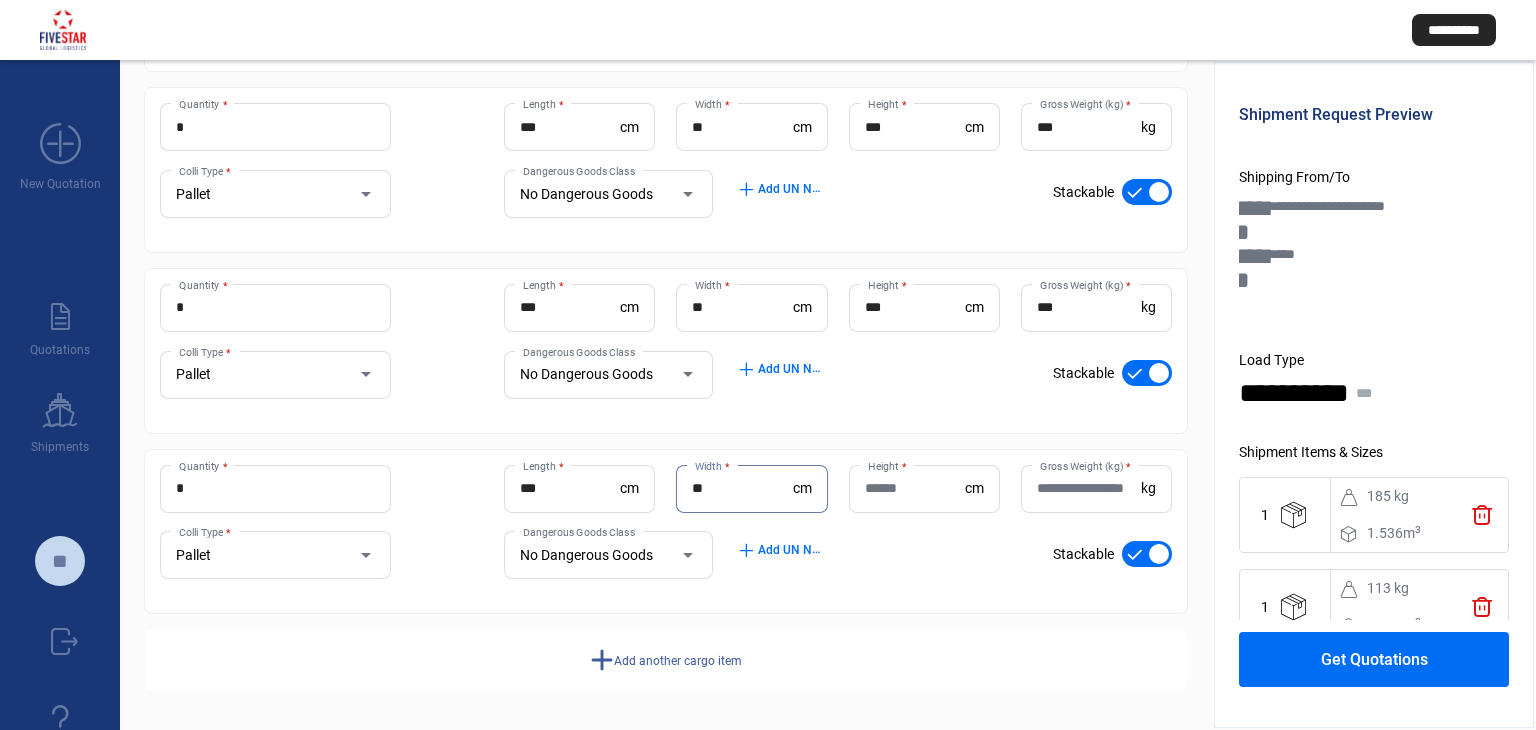 click on "**" at bounding box center [742, 488] 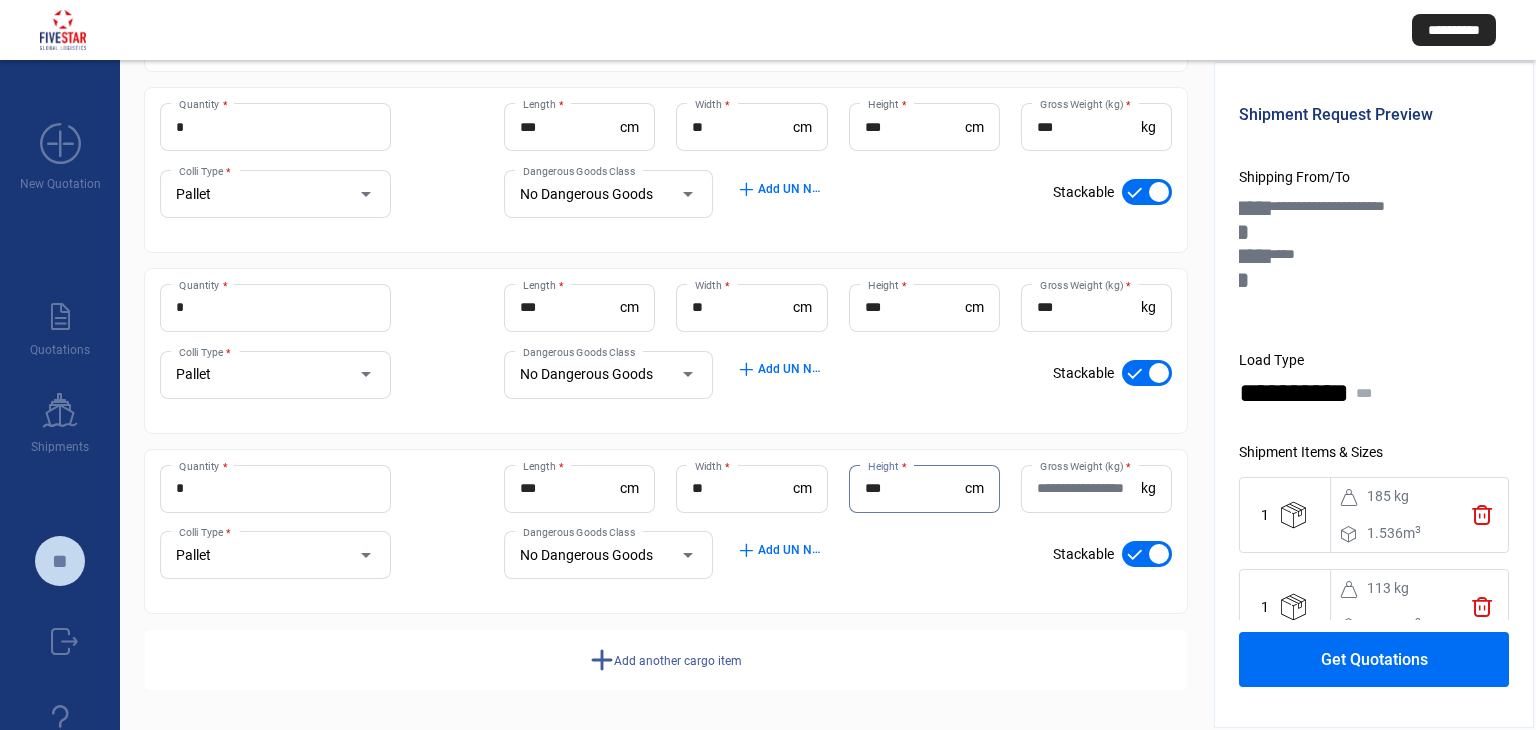 type on "***" 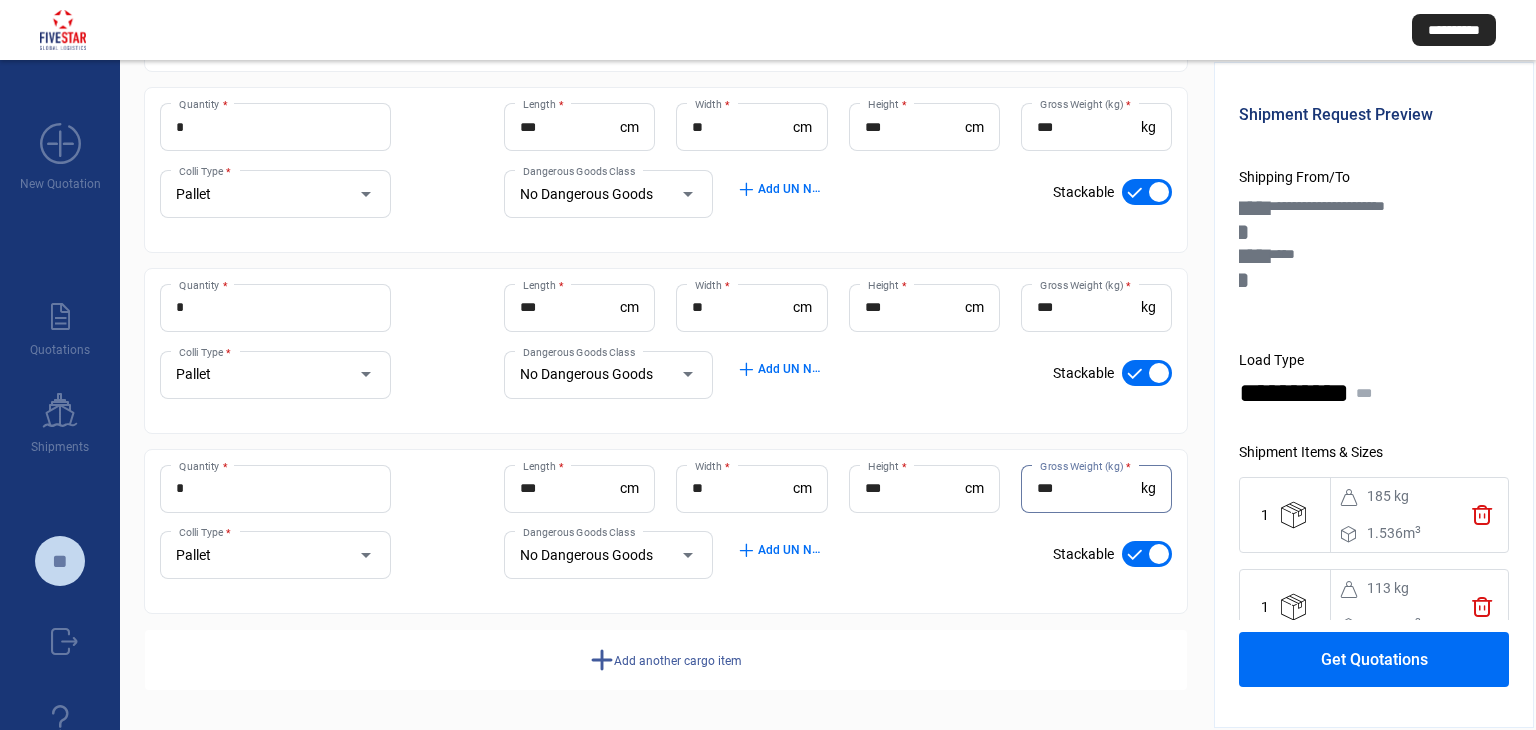 type on "***" 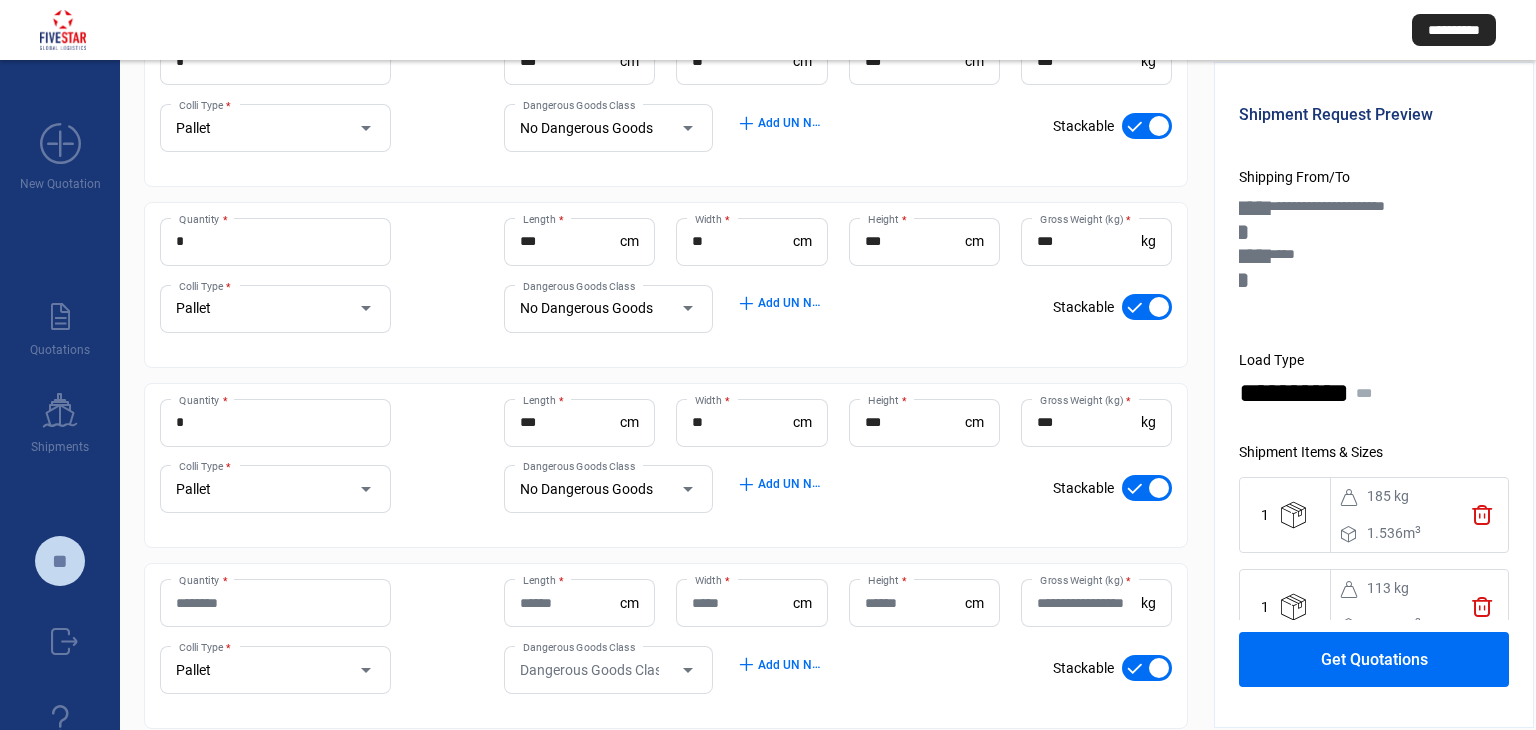 scroll, scrollTop: 554, scrollLeft: 0, axis: vertical 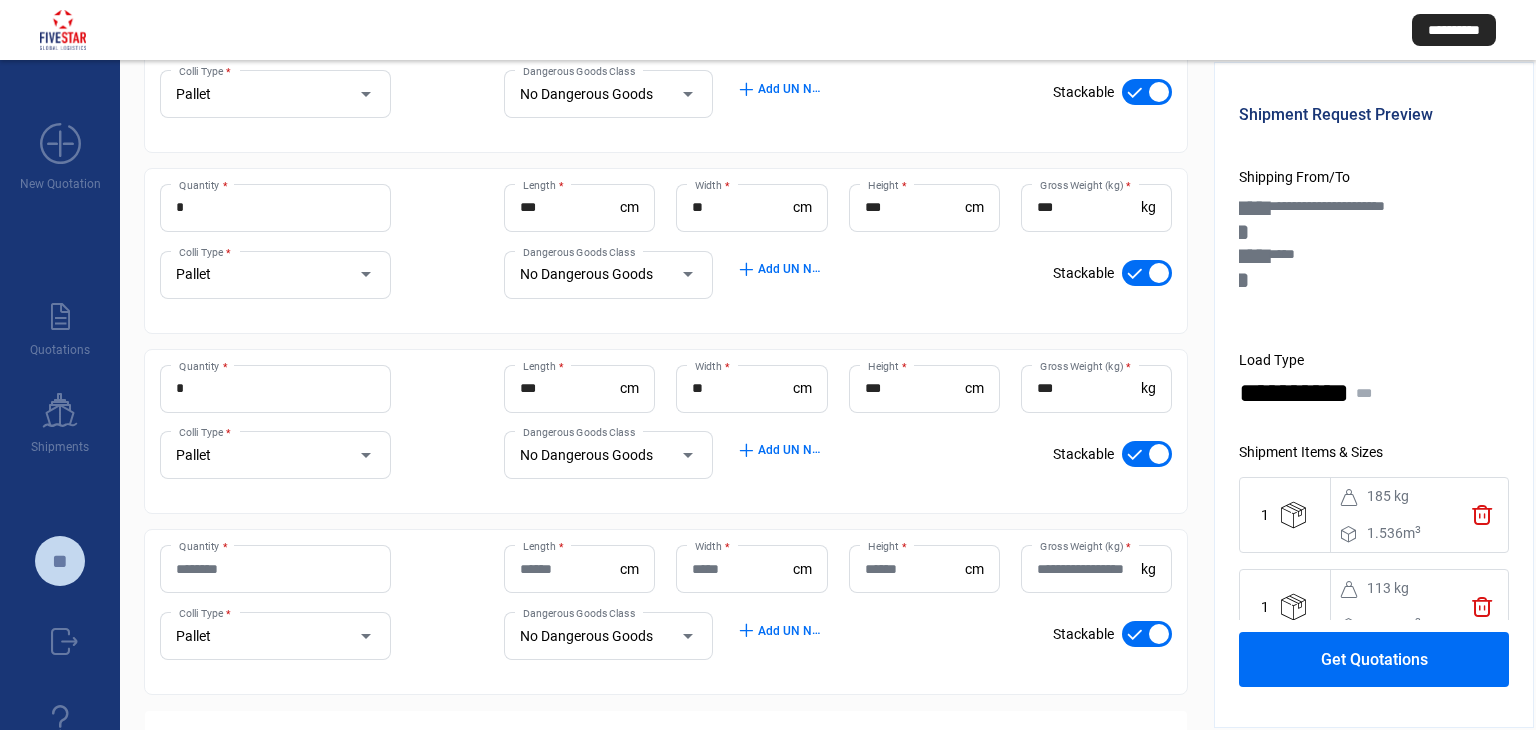 click on "Quantity *" 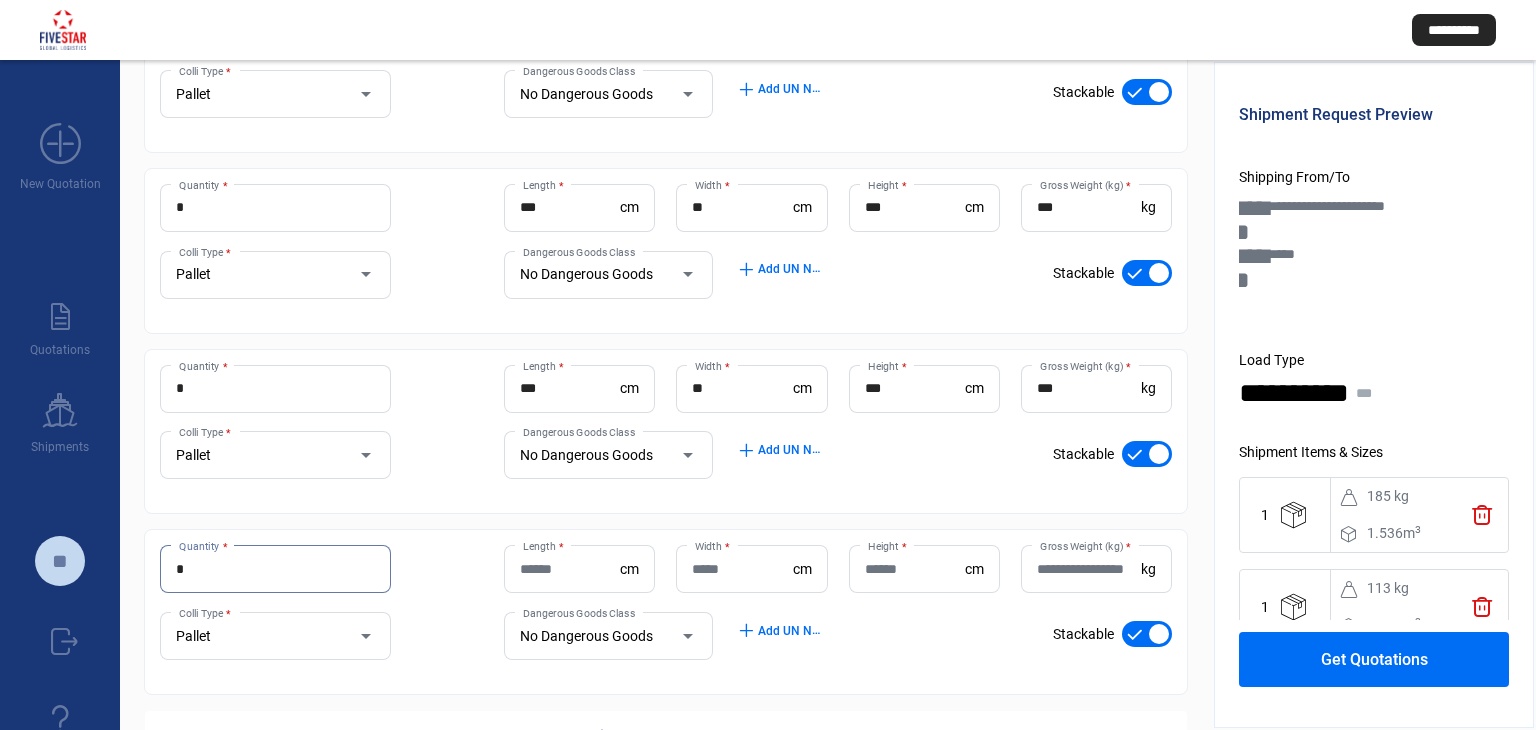 type on "*" 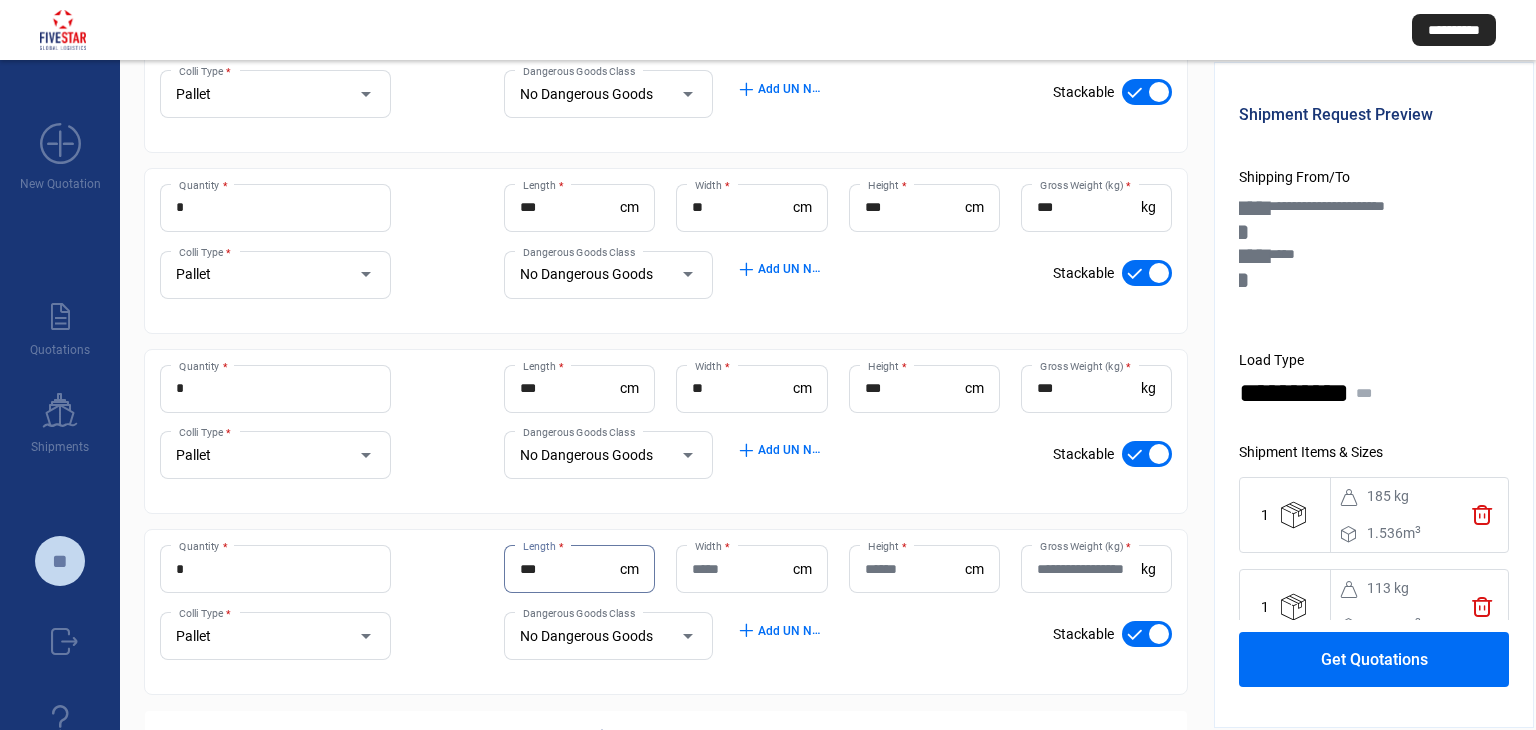 type on "***" 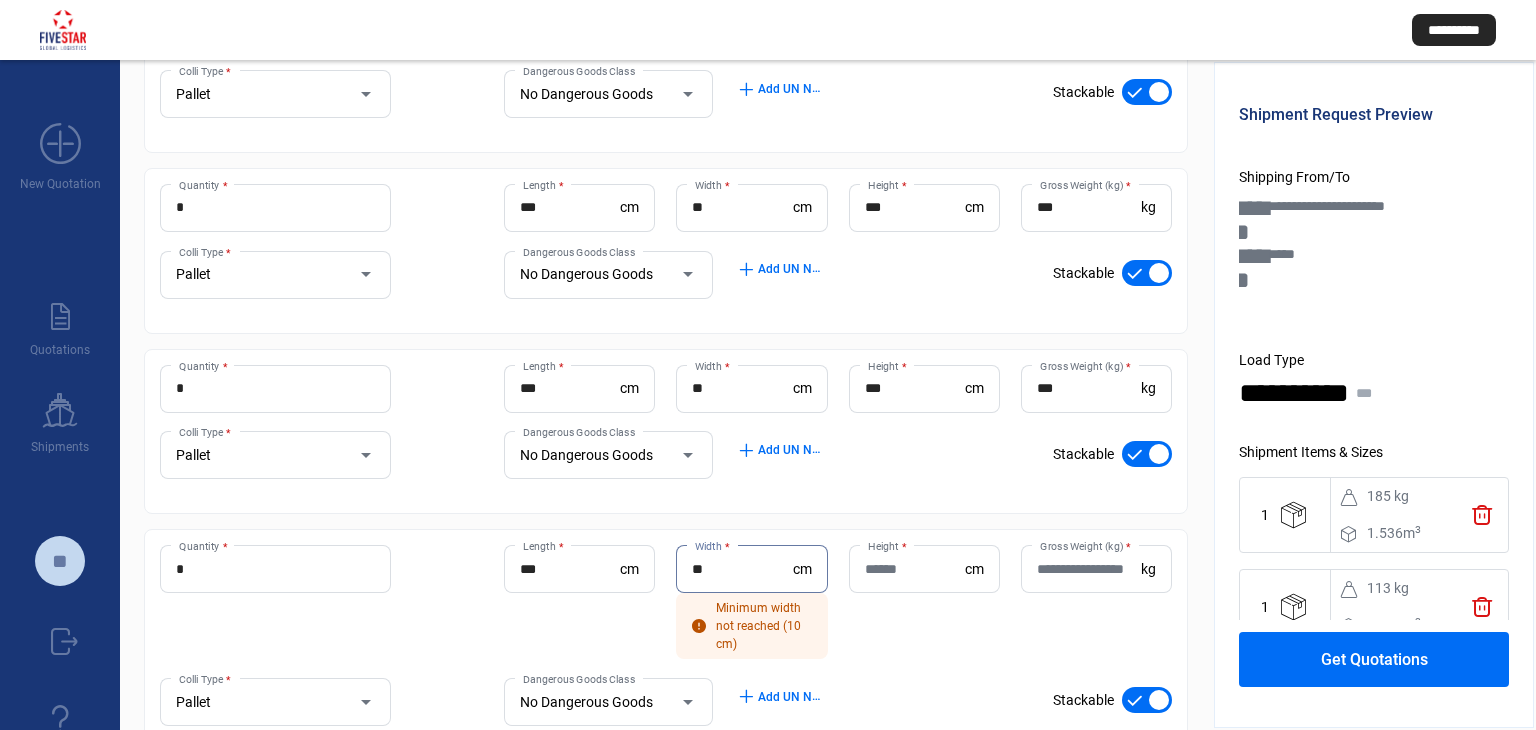 type on "**" 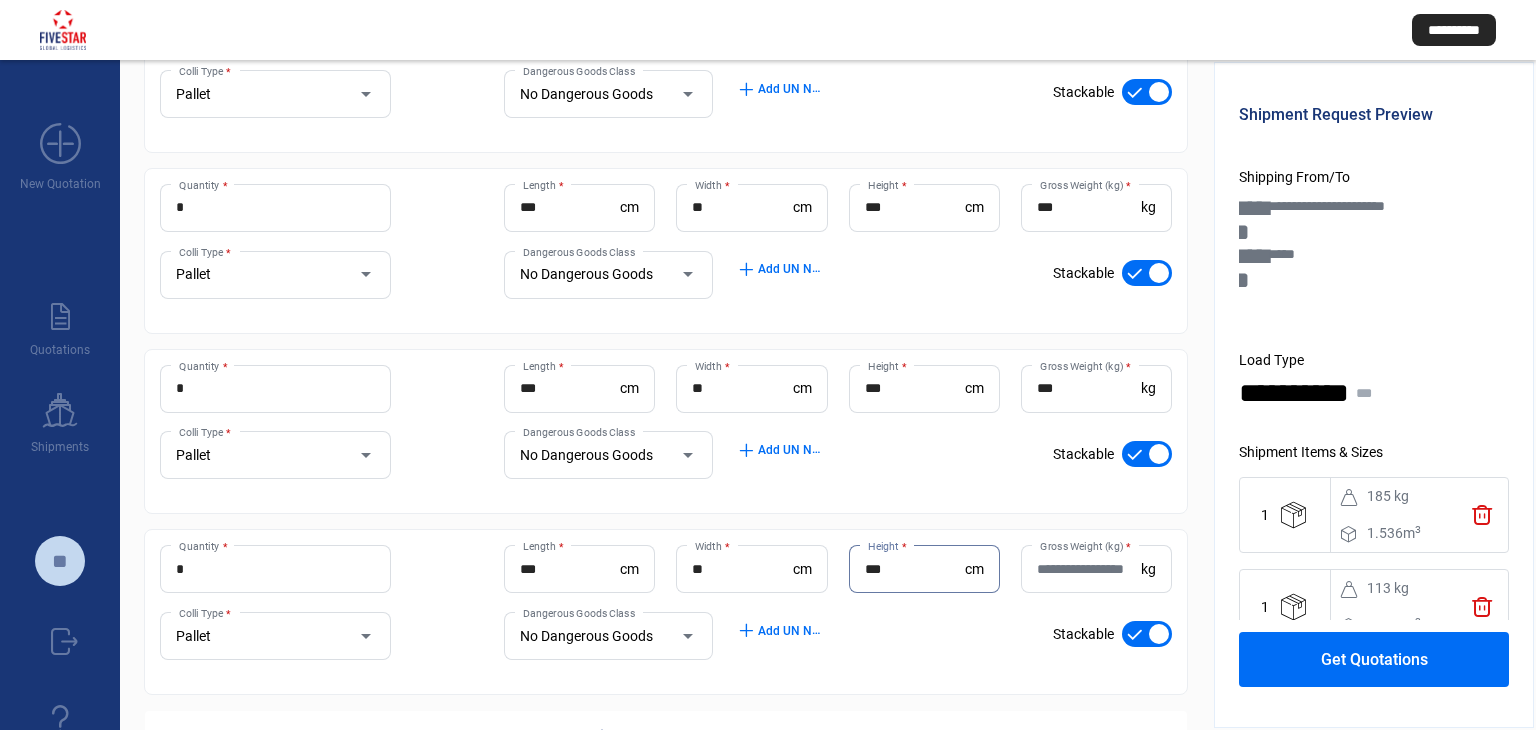 type on "***" 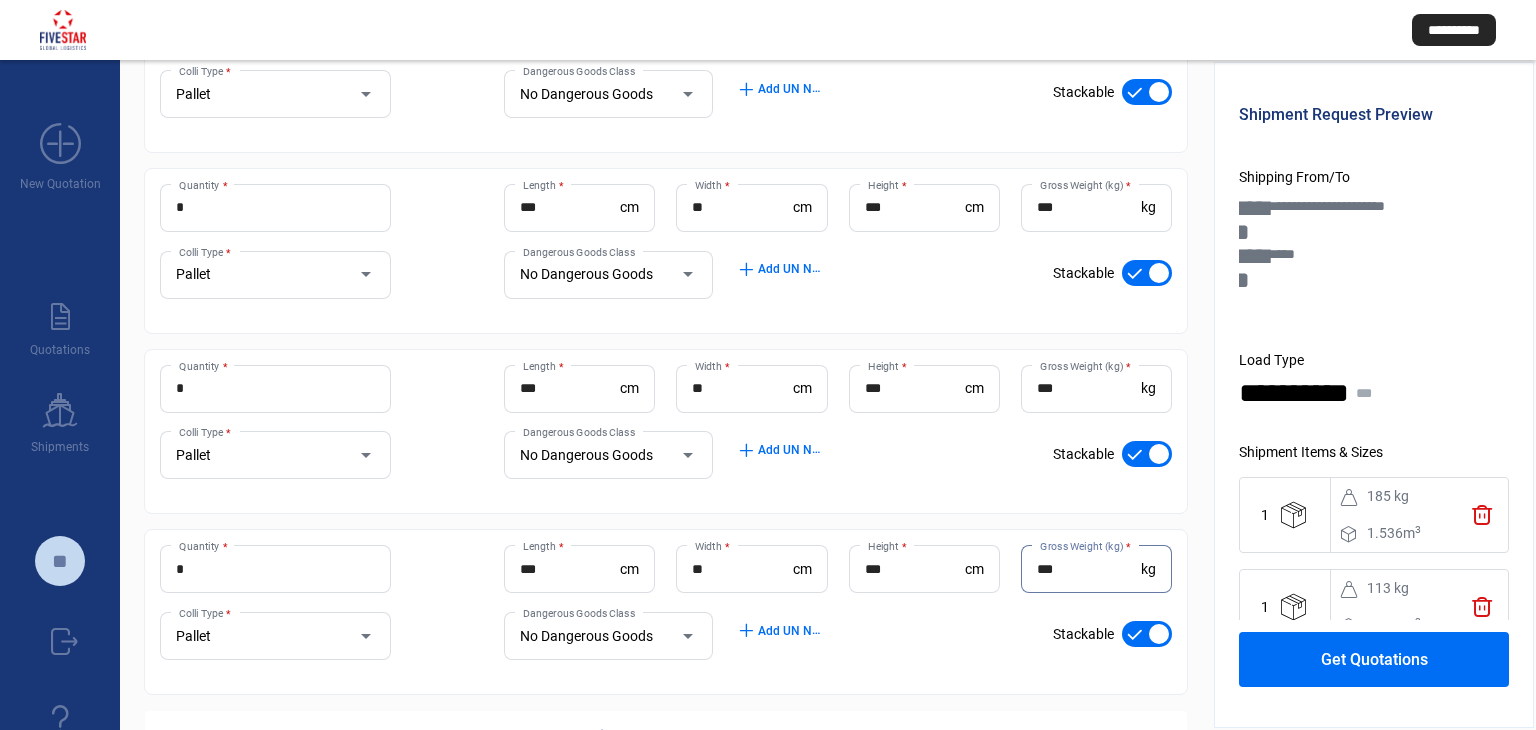 type on "***" 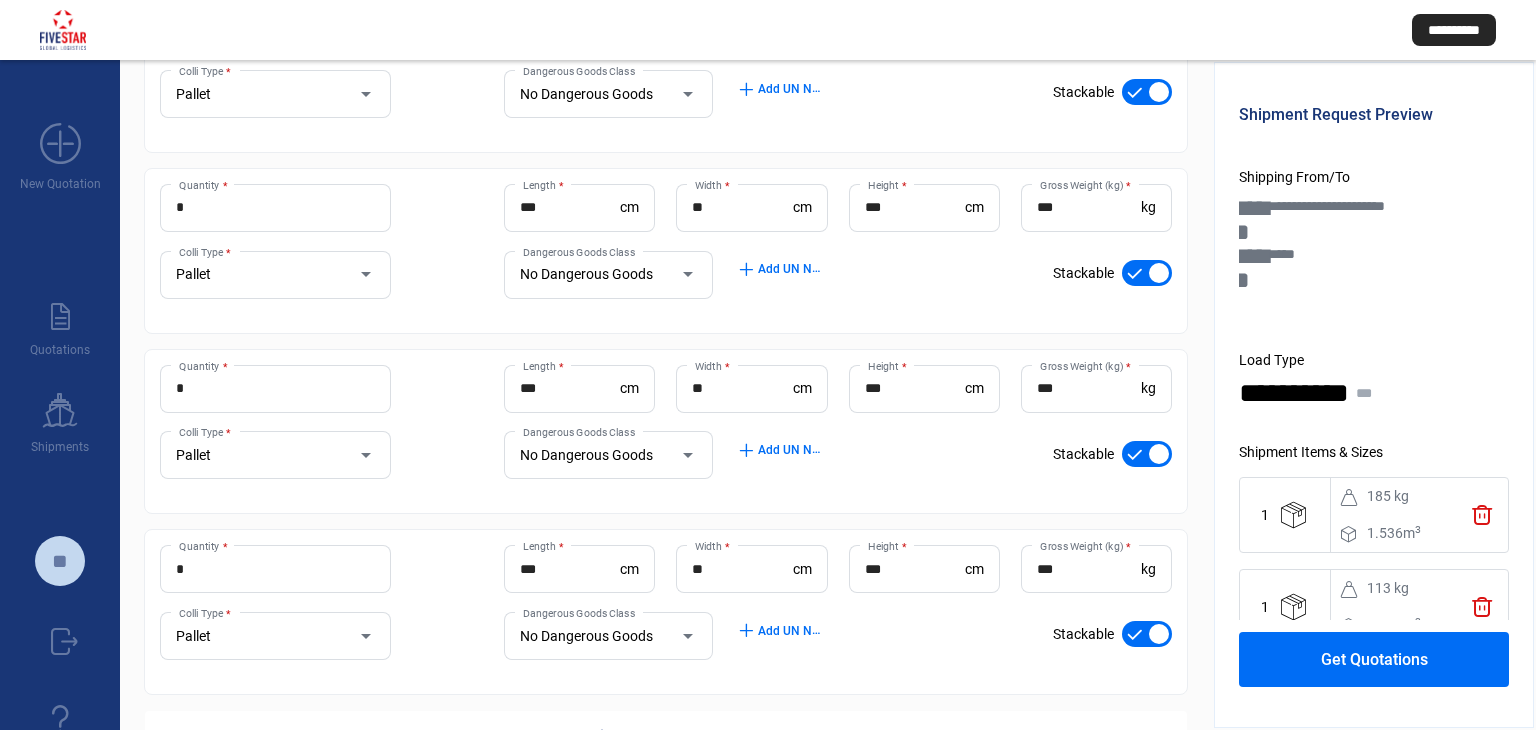 click on "**********" 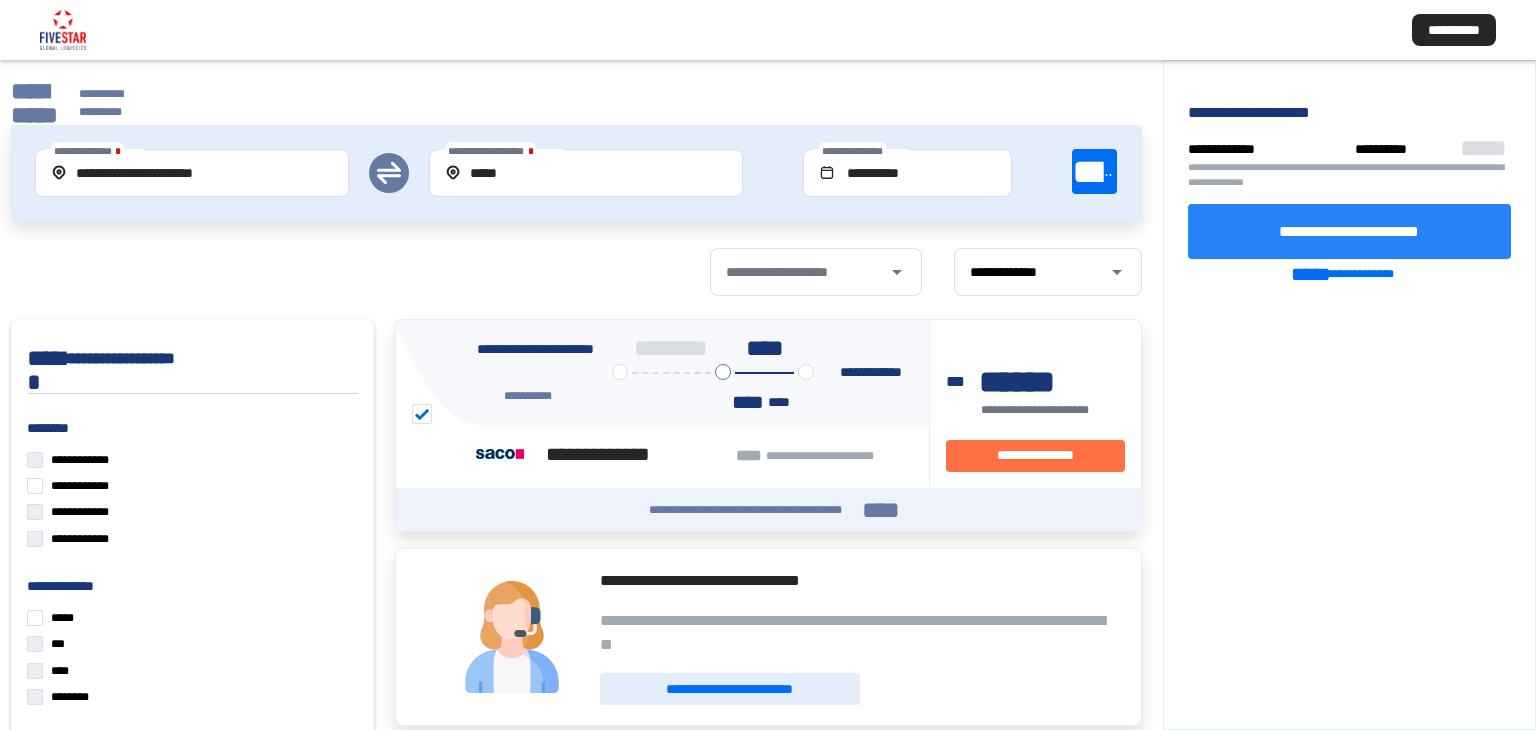 click on "**********" 